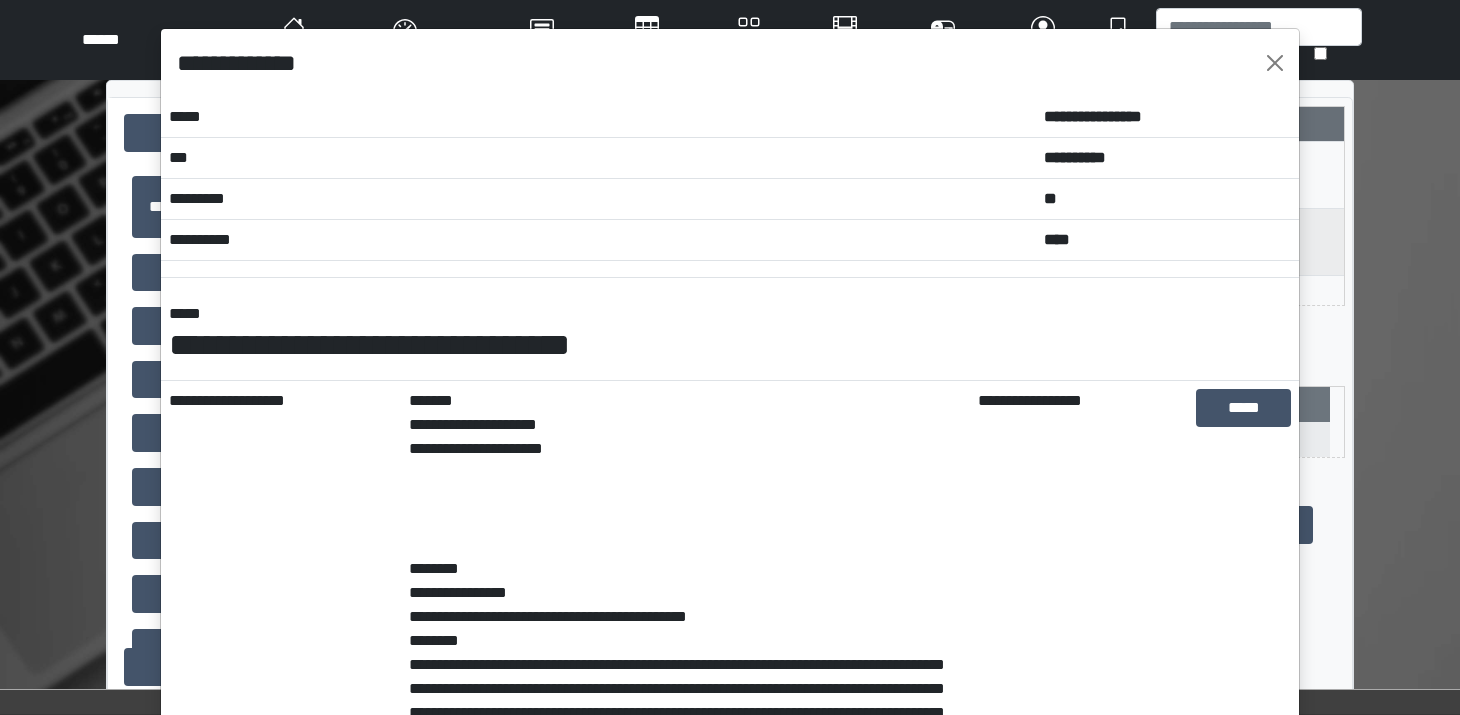 scroll, scrollTop: 475, scrollLeft: 0, axis: vertical 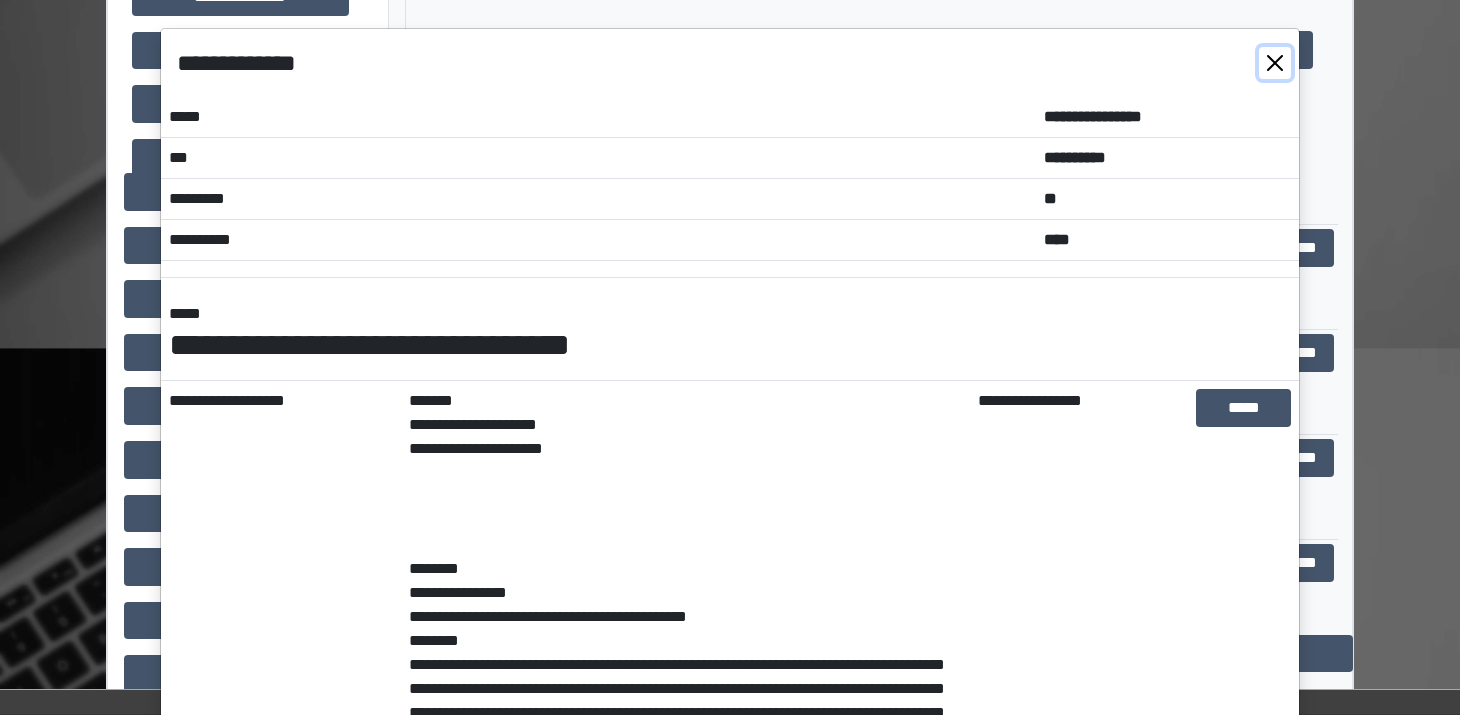 click at bounding box center (1275, 63) 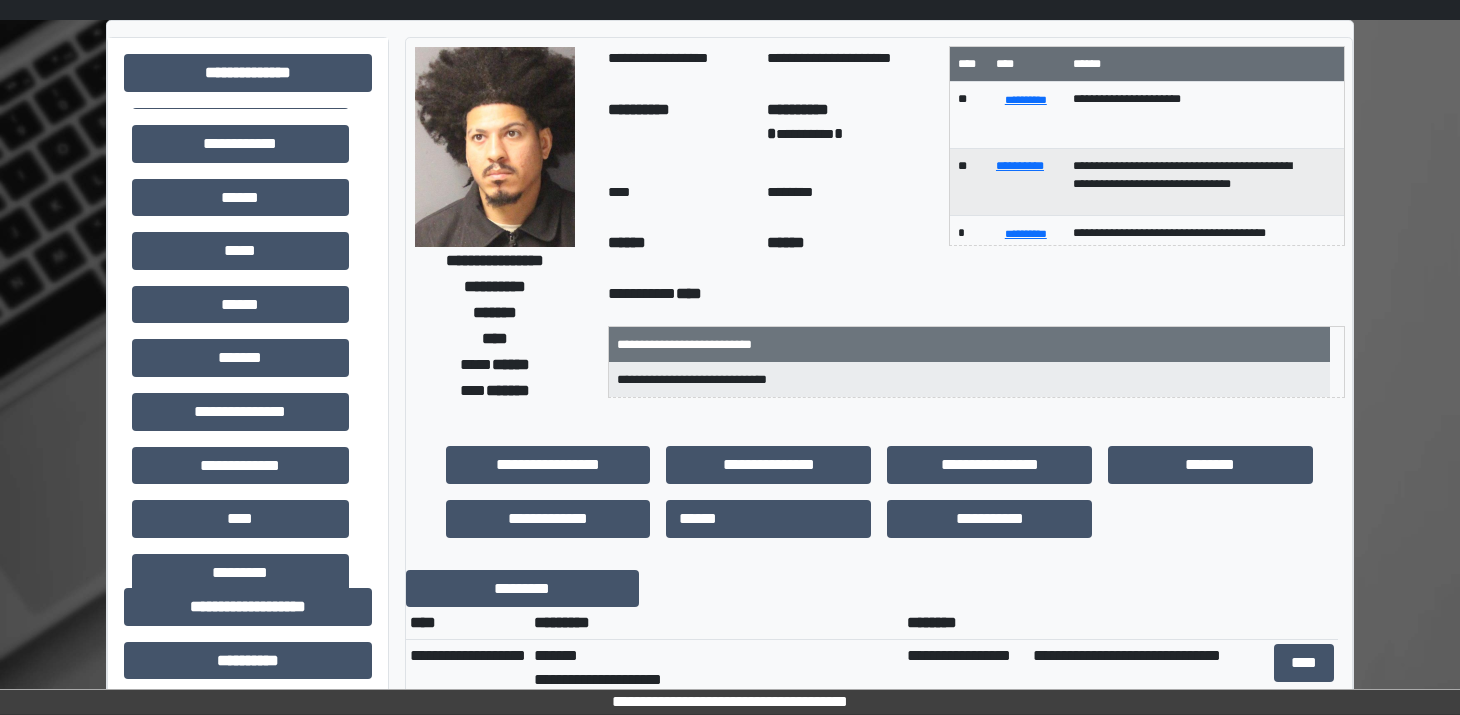 scroll, scrollTop: 0, scrollLeft: 0, axis: both 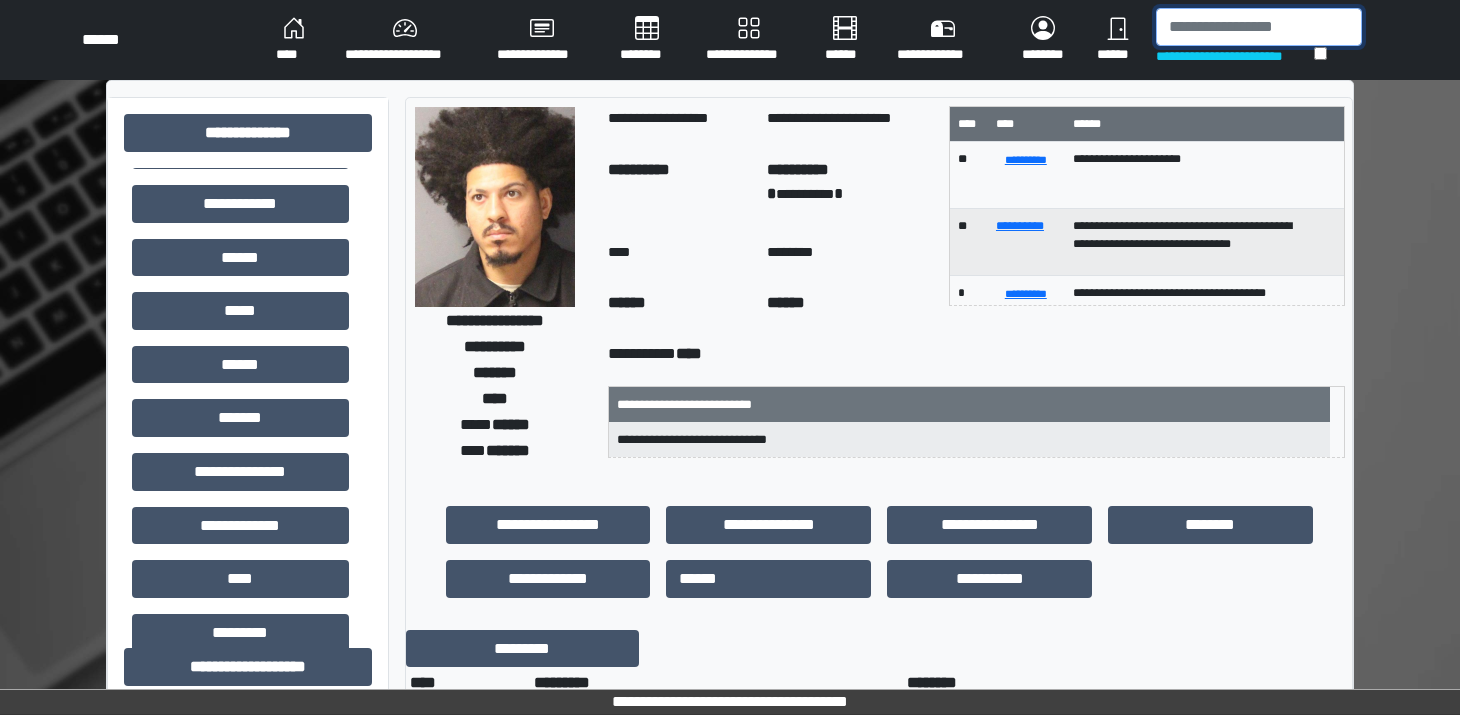 click at bounding box center (1259, 27) 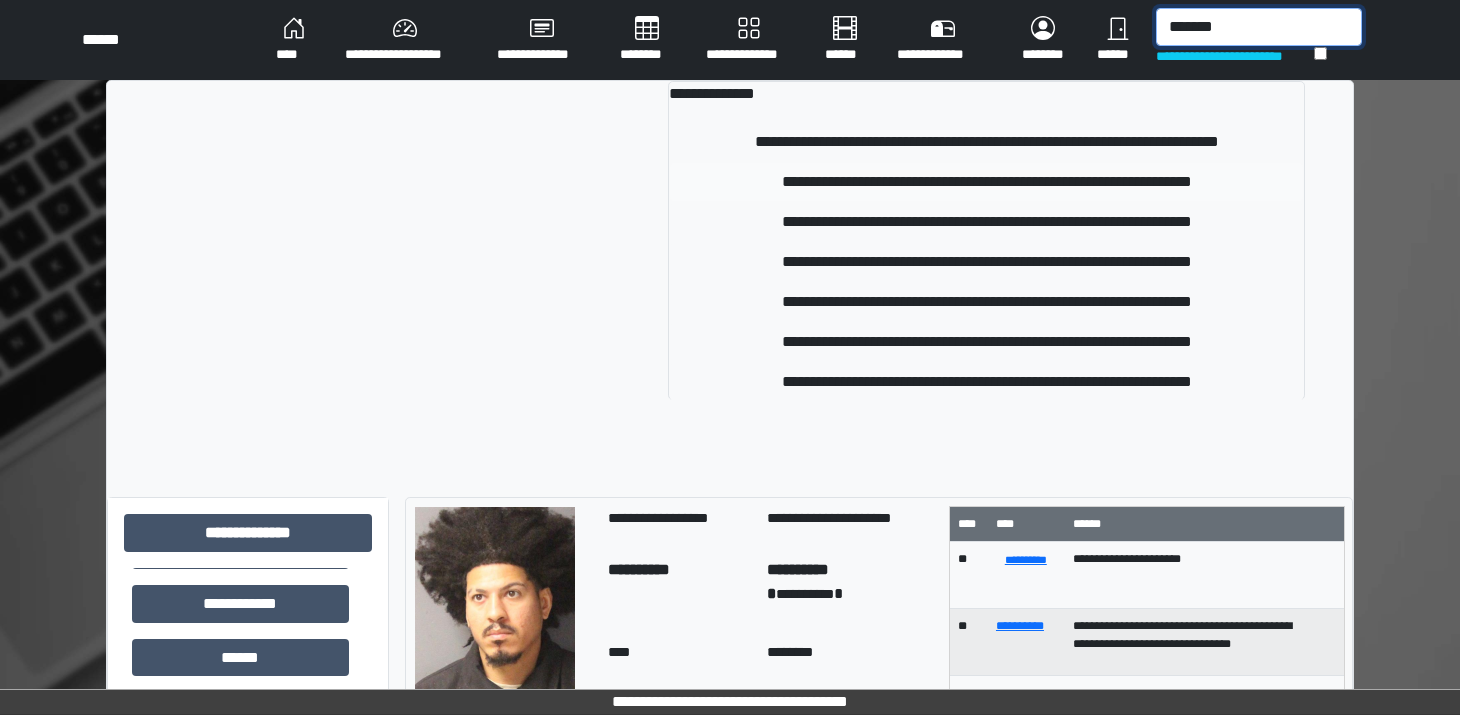 type on "*******" 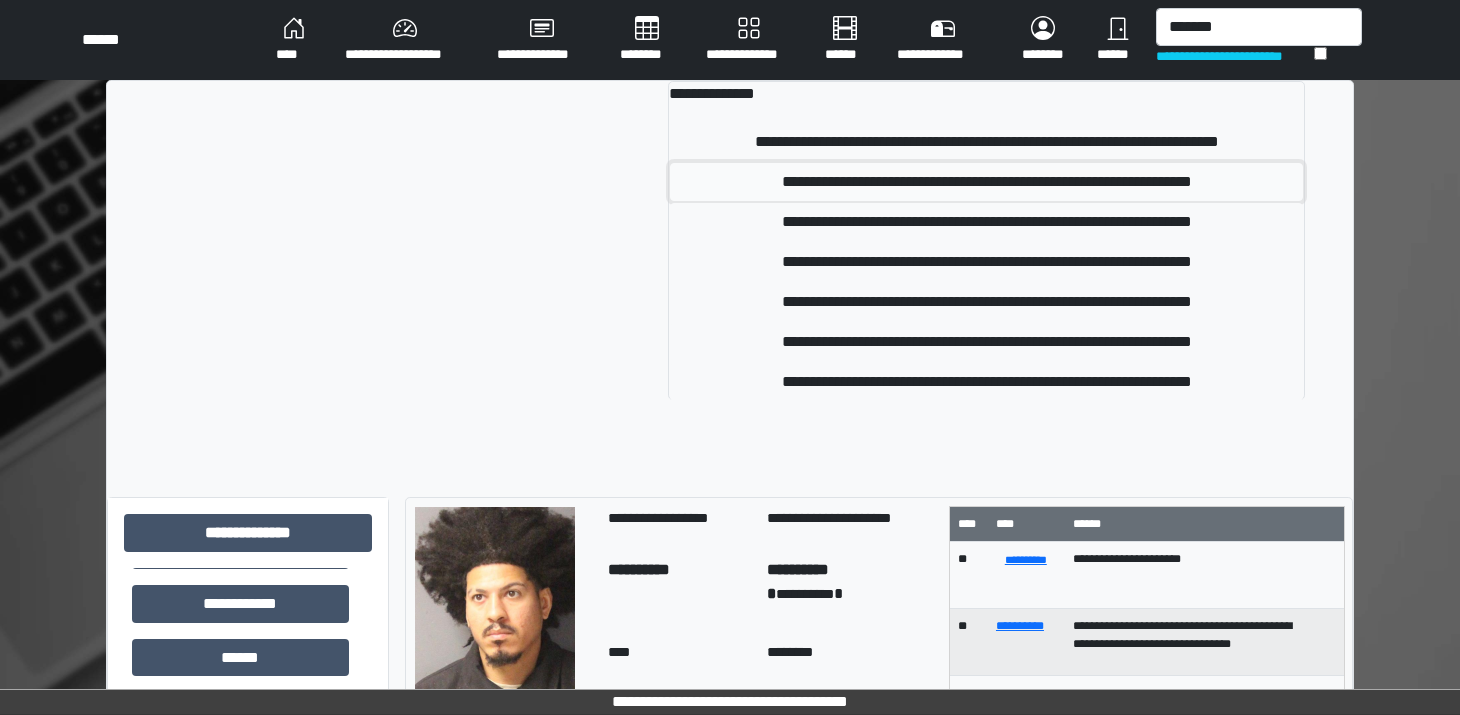 click on "**********" at bounding box center (987, 182) 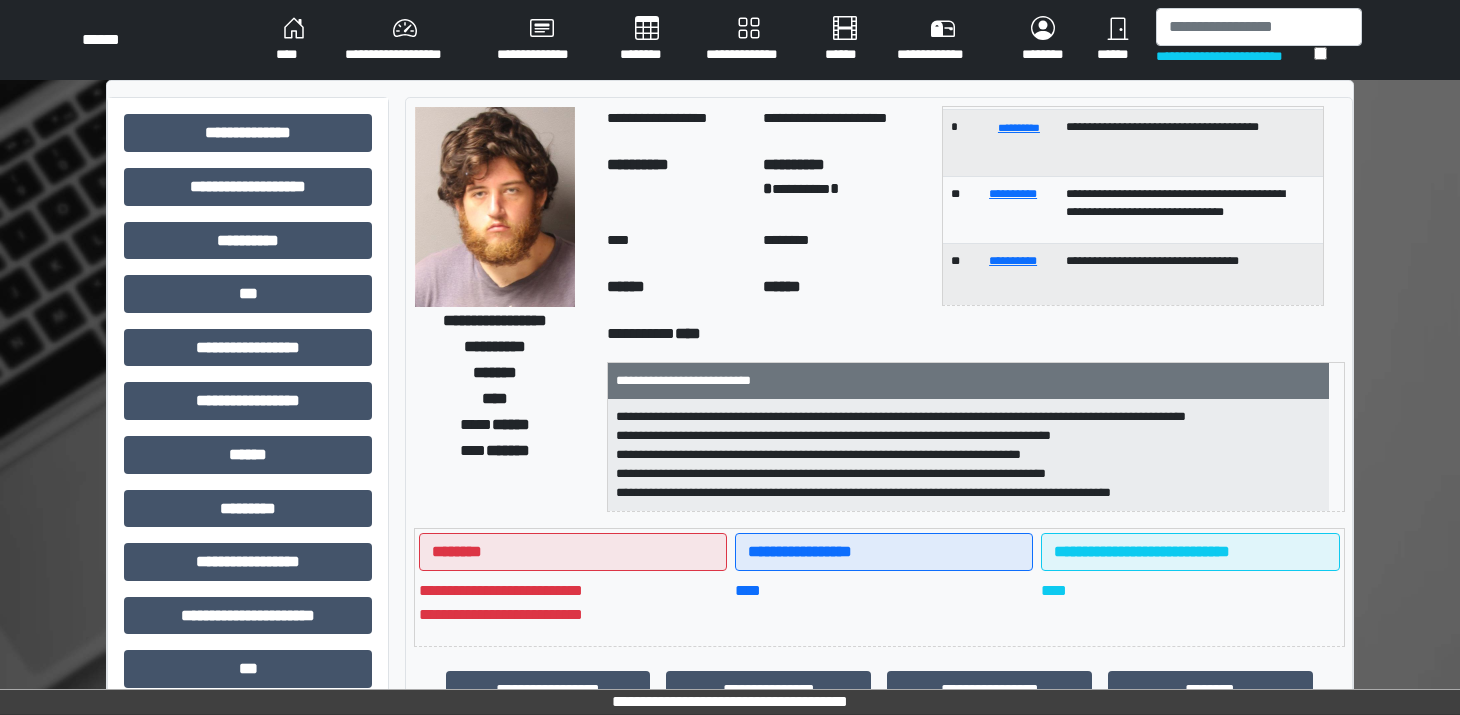 scroll, scrollTop: 386, scrollLeft: 0, axis: vertical 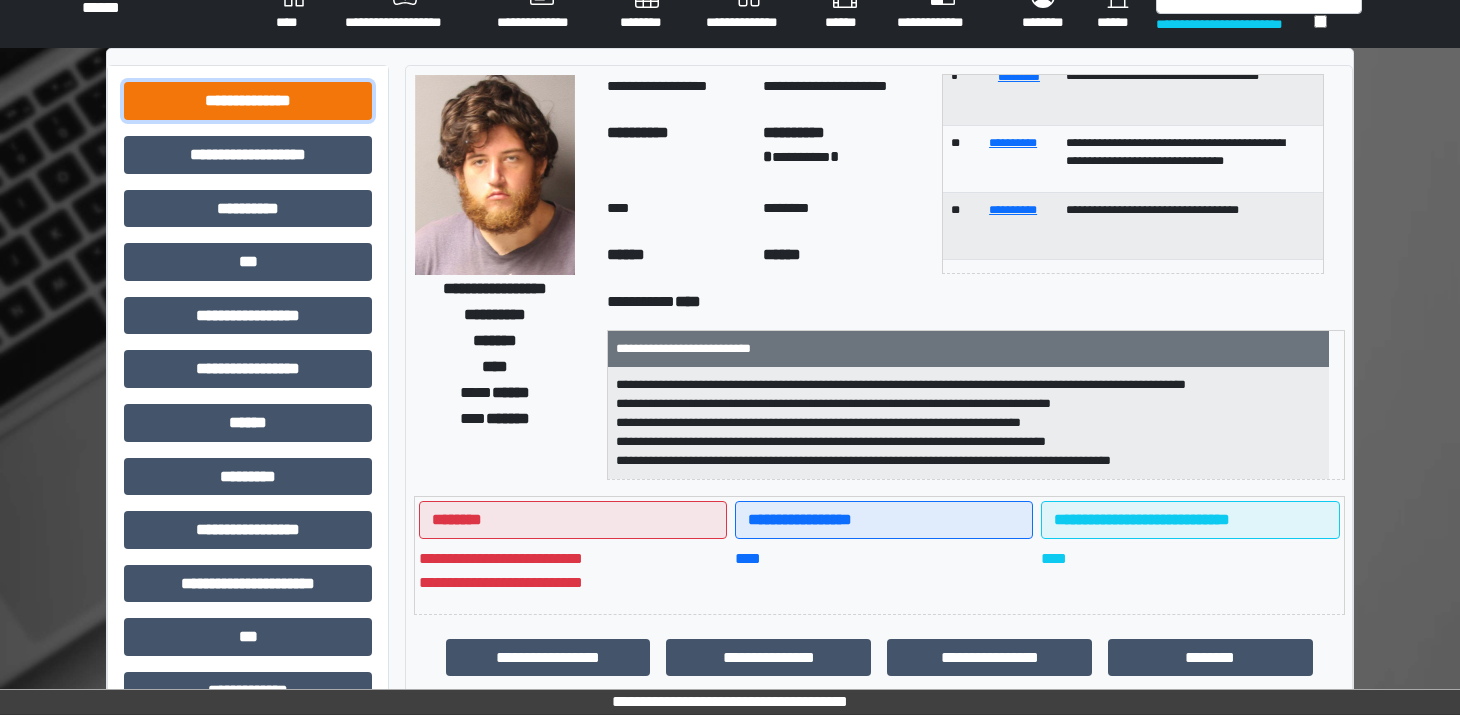 click on "**********" at bounding box center (248, 101) 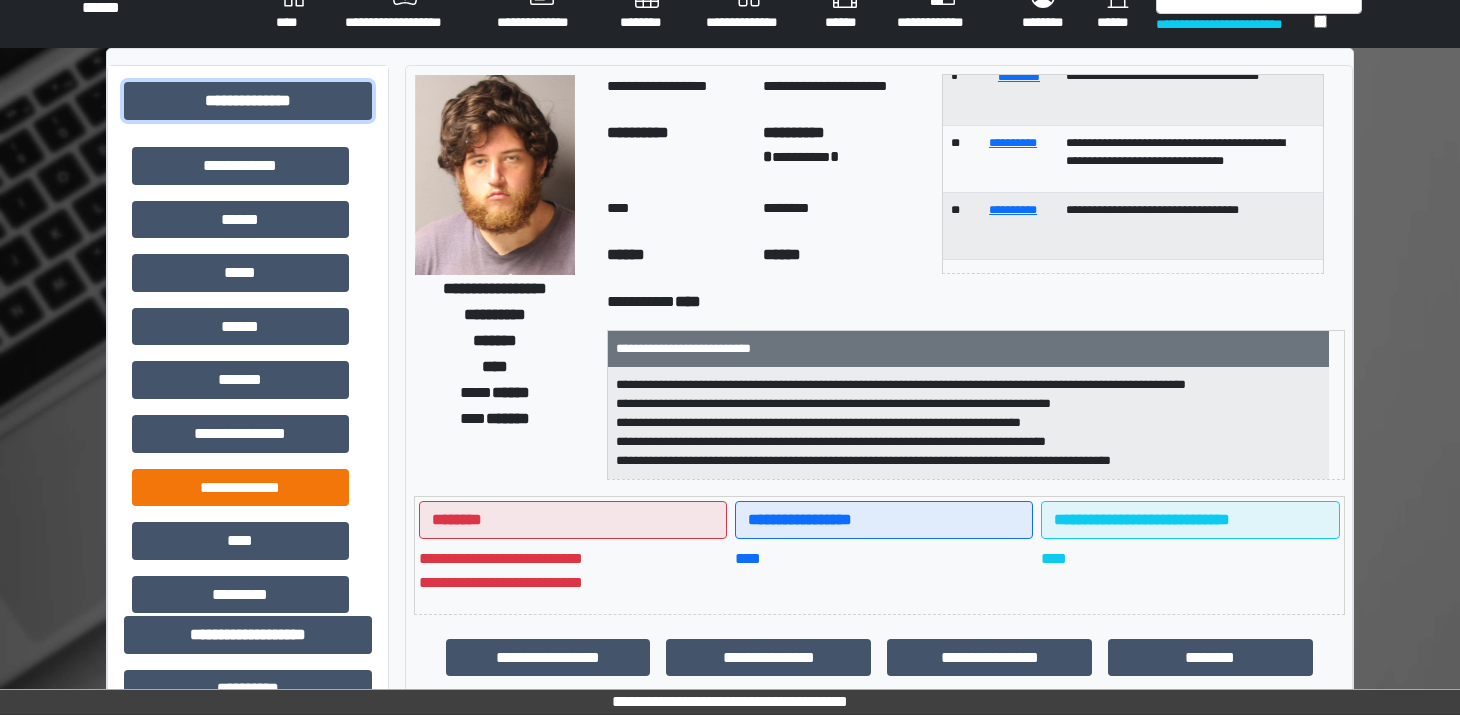 scroll, scrollTop: 293, scrollLeft: 0, axis: vertical 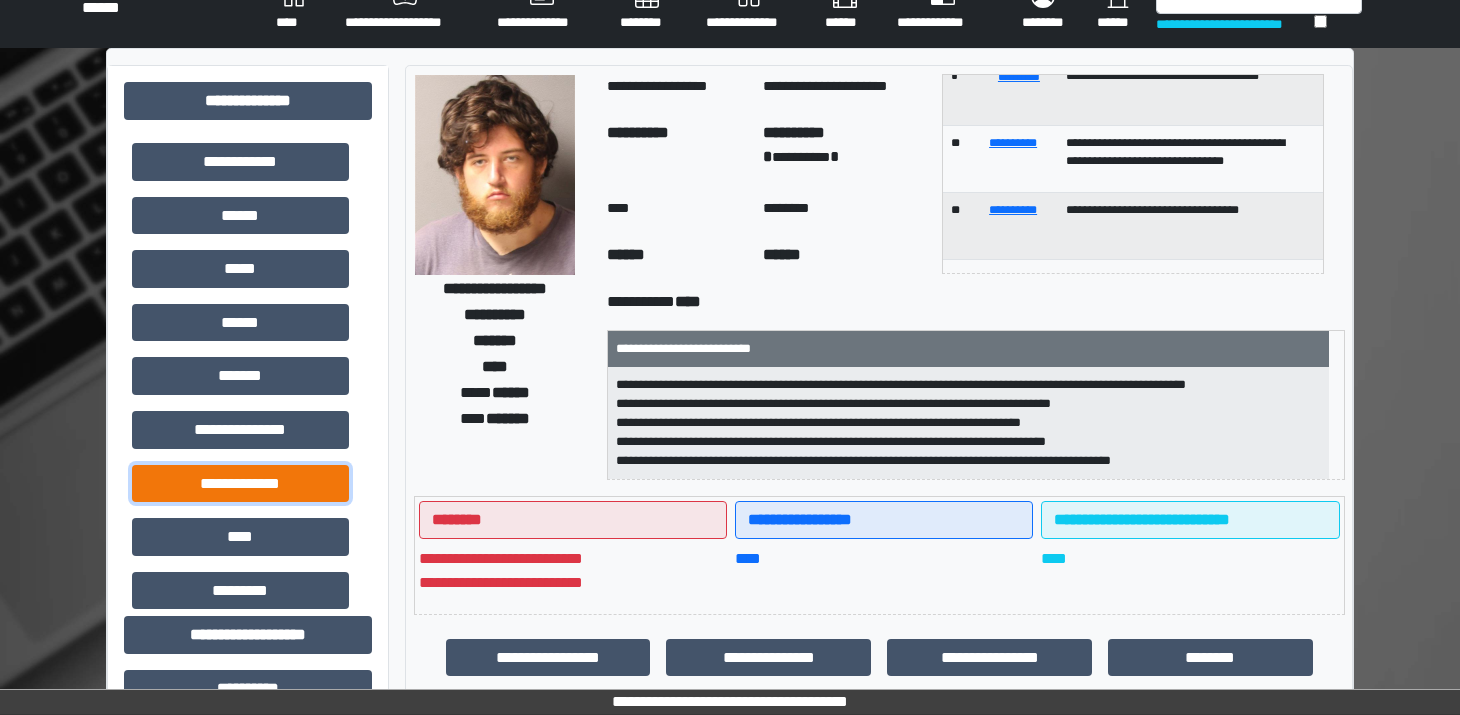 click on "**********" at bounding box center (240, 484) 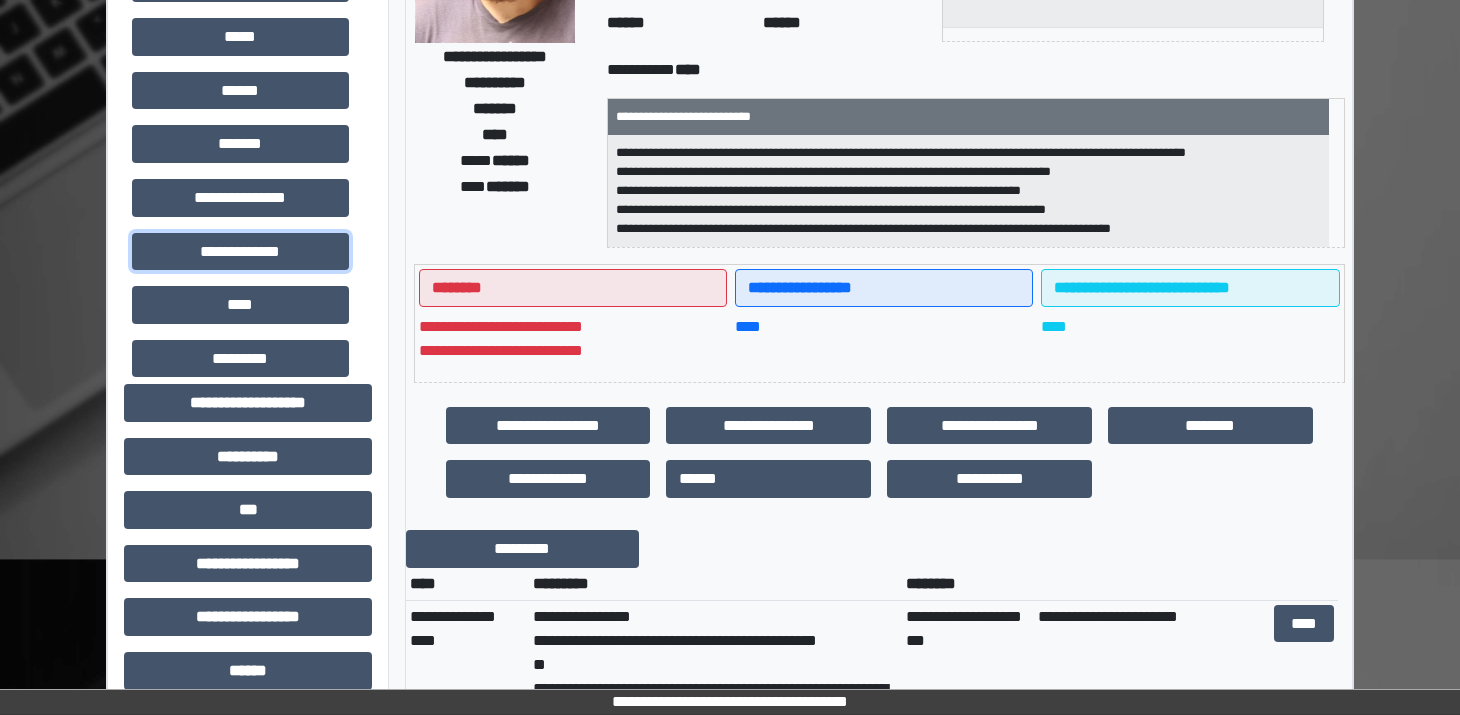 scroll, scrollTop: 435, scrollLeft: 0, axis: vertical 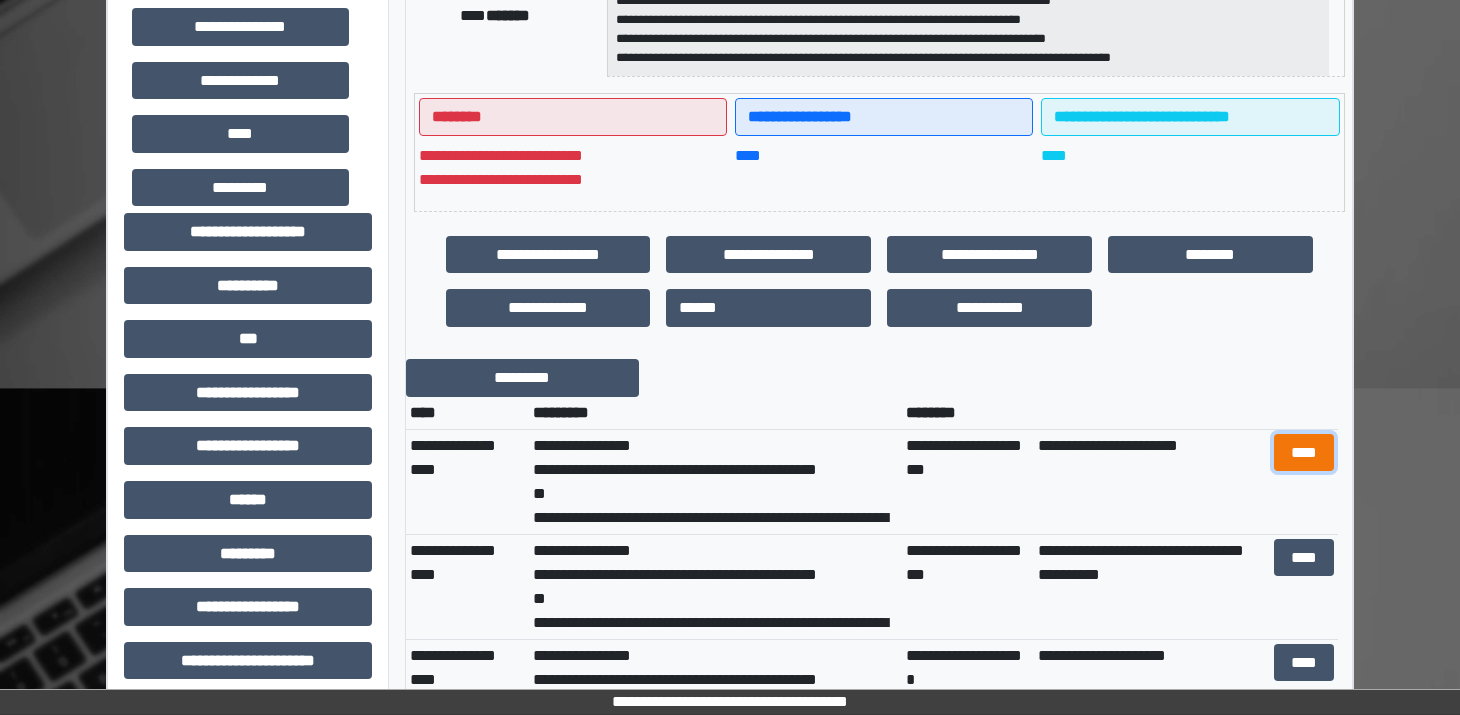 click on "****" at bounding box center [1303, 453] 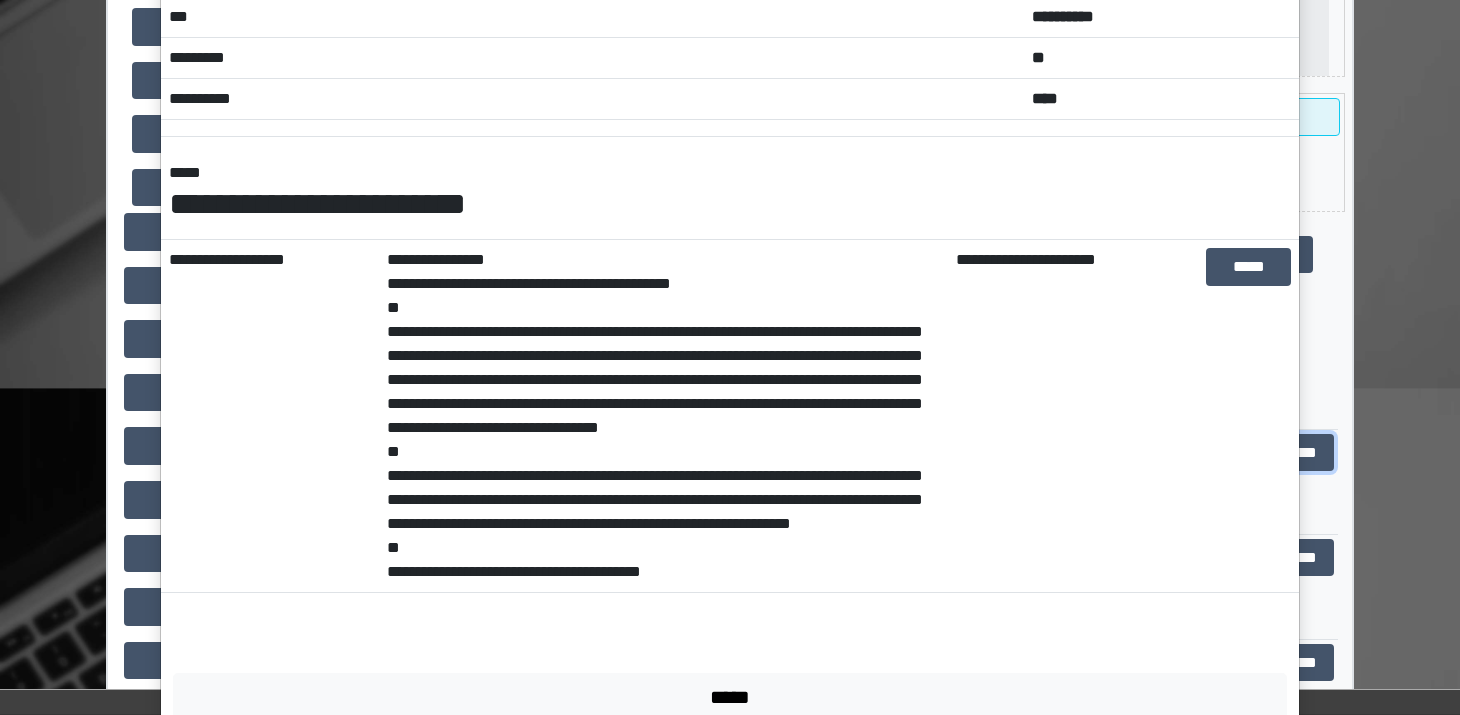 scroll, scrollTop: 0, scrollLeft: 0, axis: both 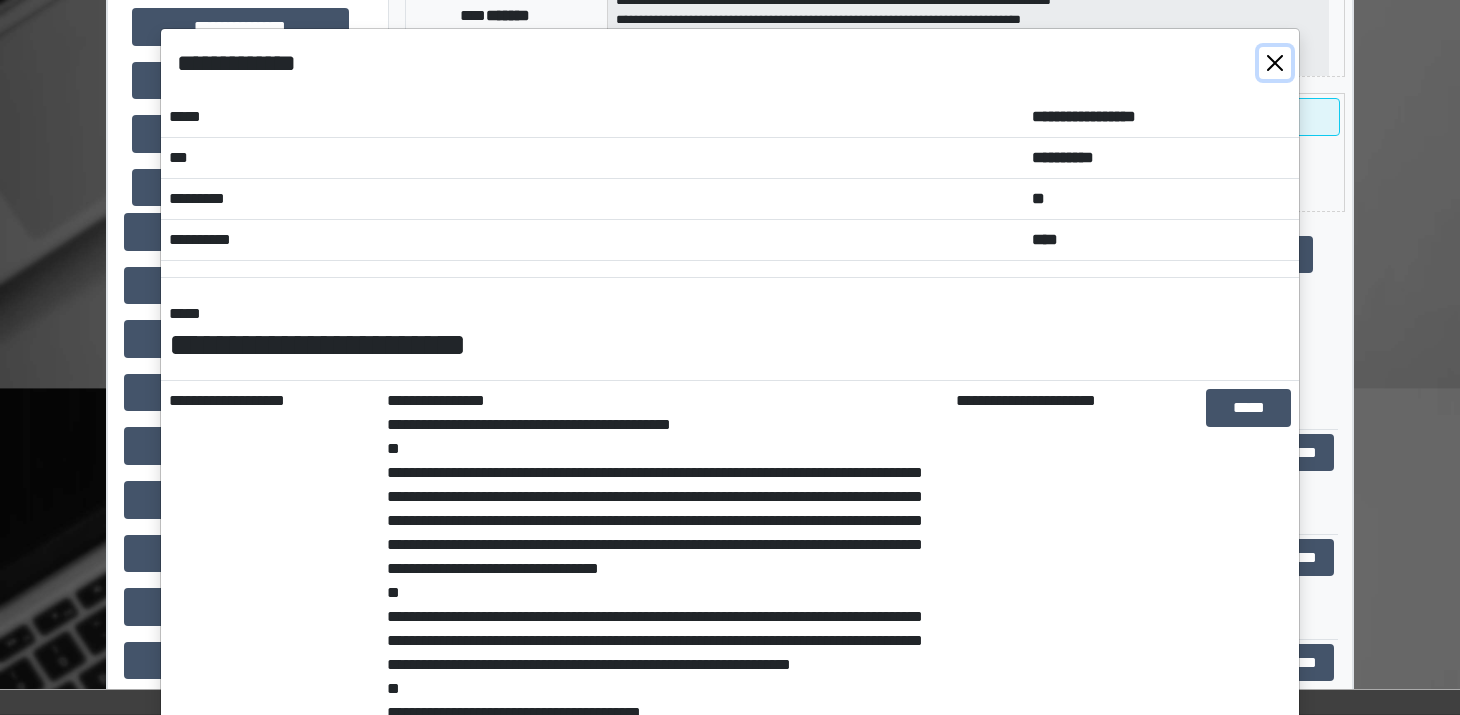 click at bounding box center [1275, 63] 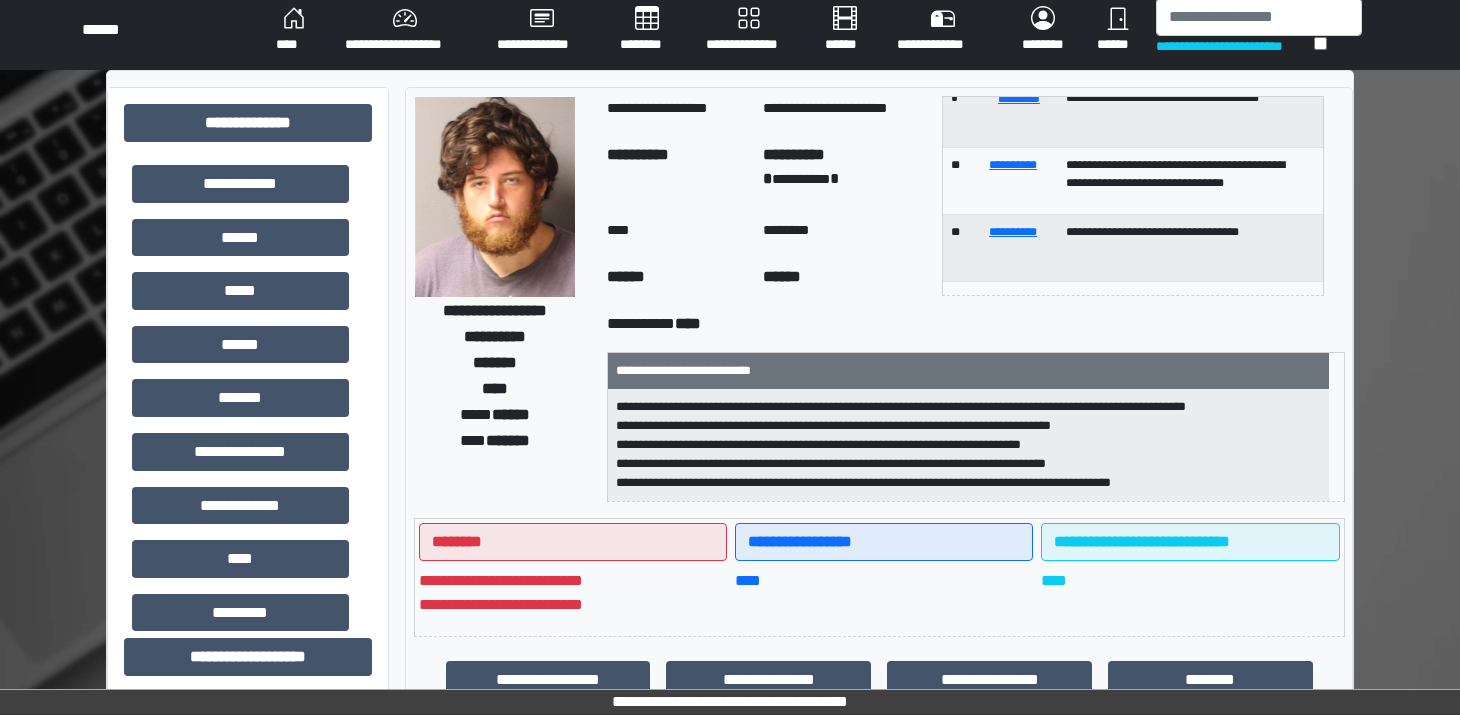scroll, scrollTop: 0, scrollLeft: 0, axis: both 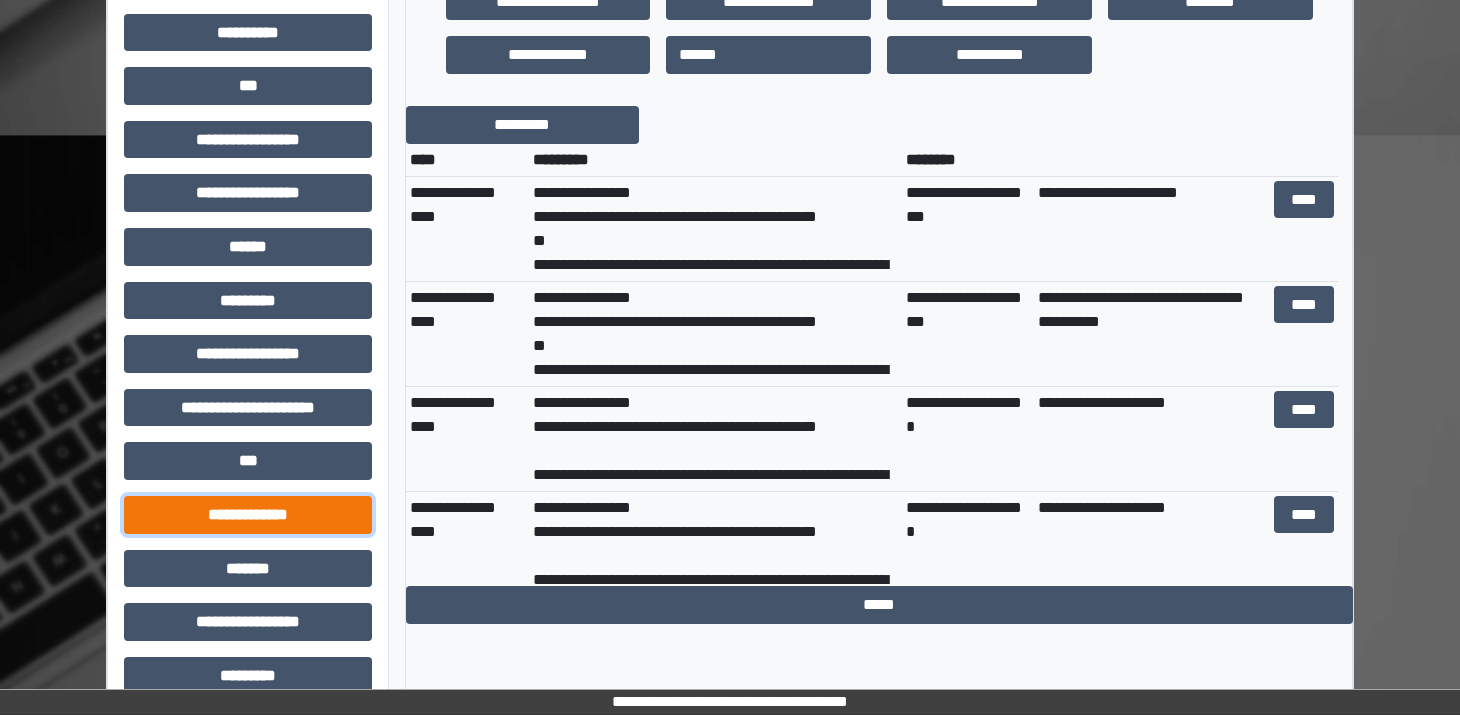 click on "**********" at bounding box center (248, 515) 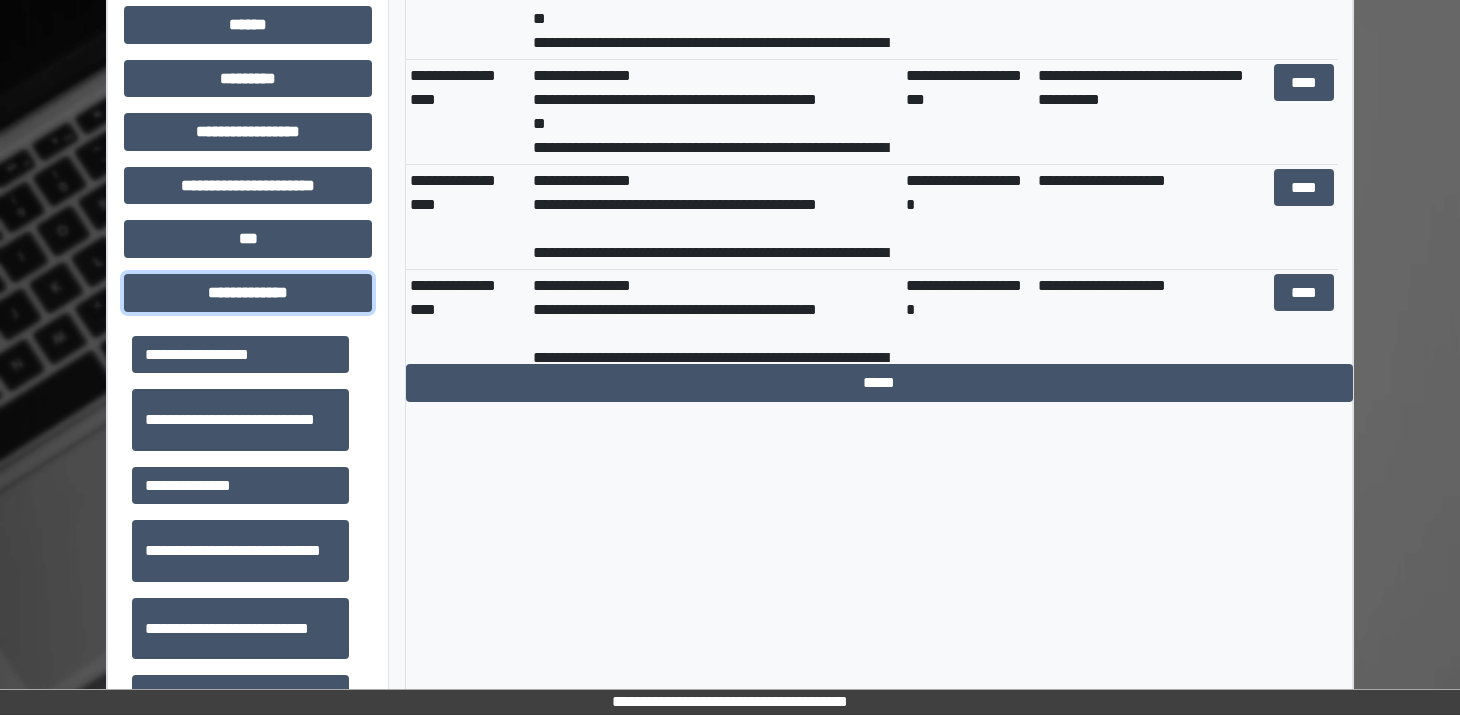 scroll, scrollTop: 938, scrollLeft: 0, axis: vertical 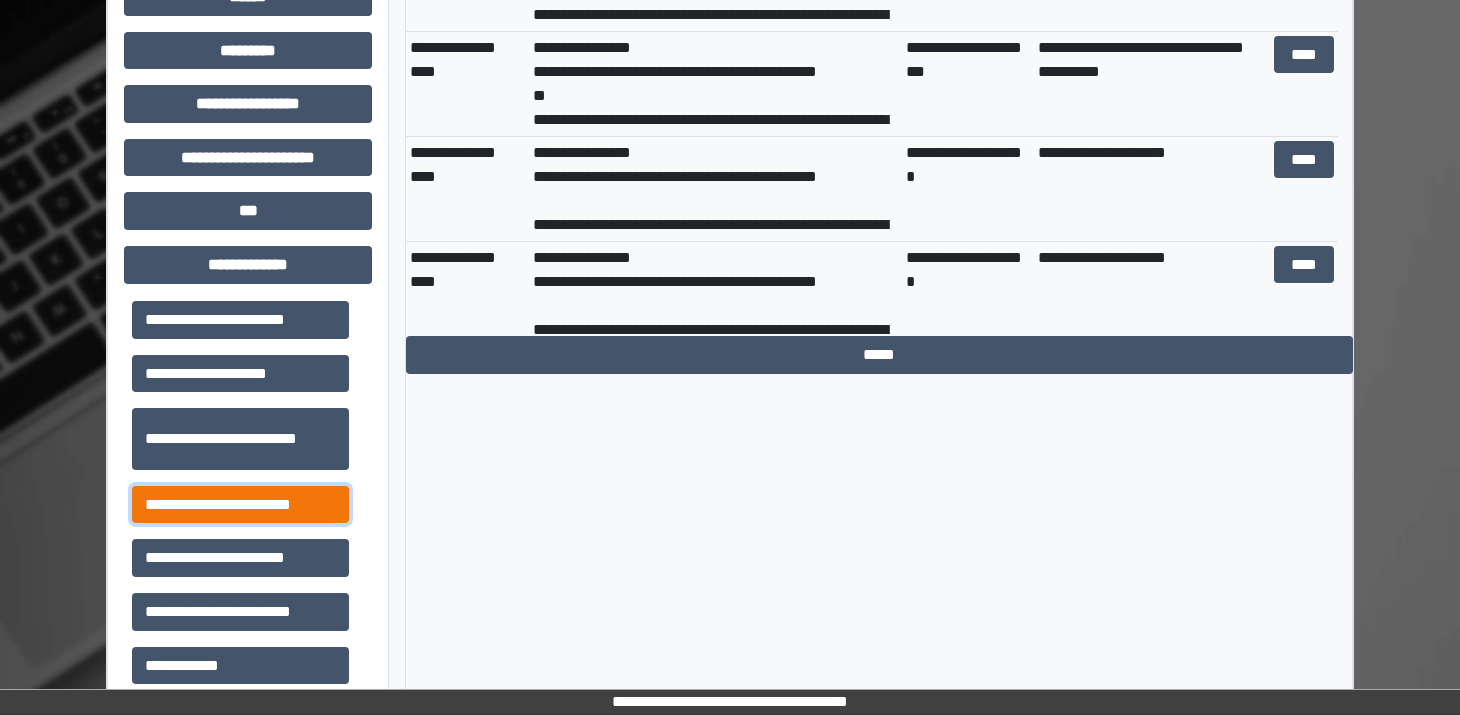 click on "**********" at bounding box center [240, 505] 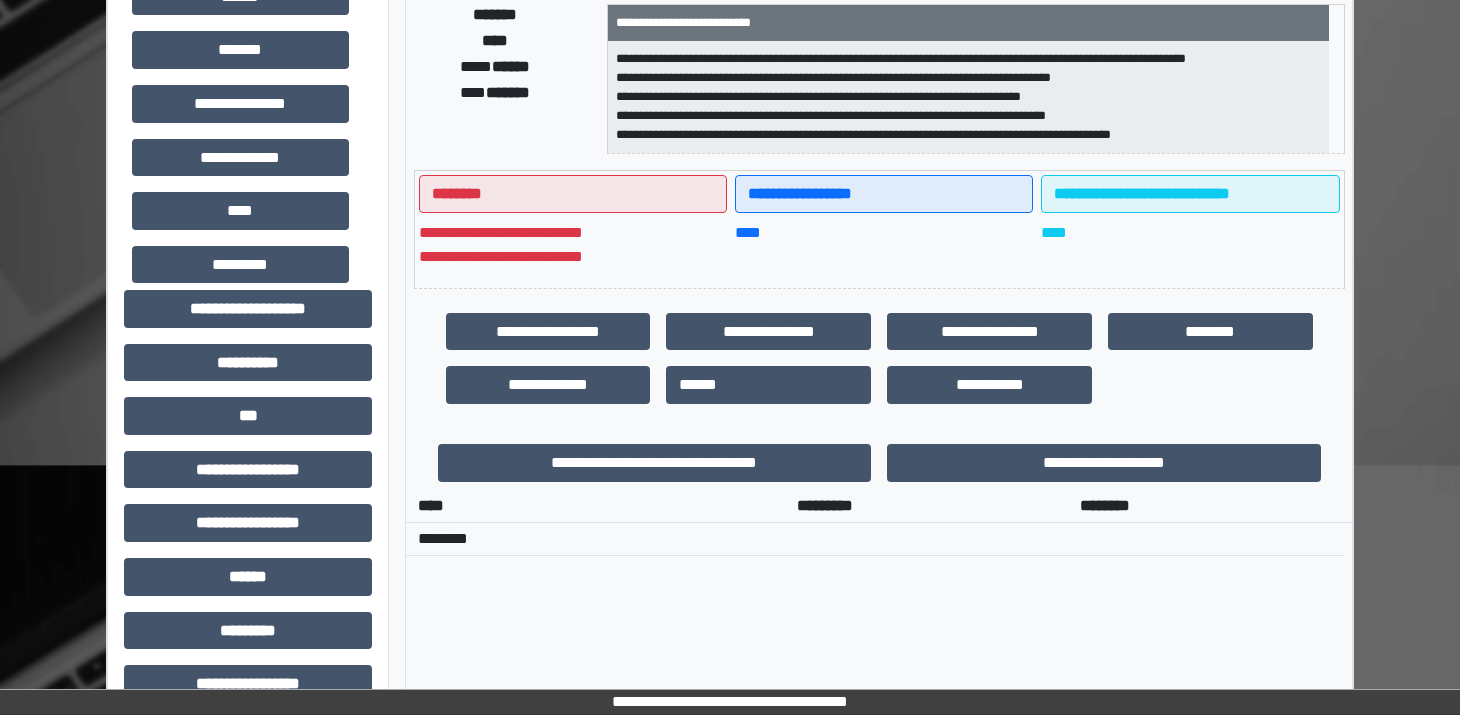scroll, scrollTop: 0, scrollLeft: 0, axis: both 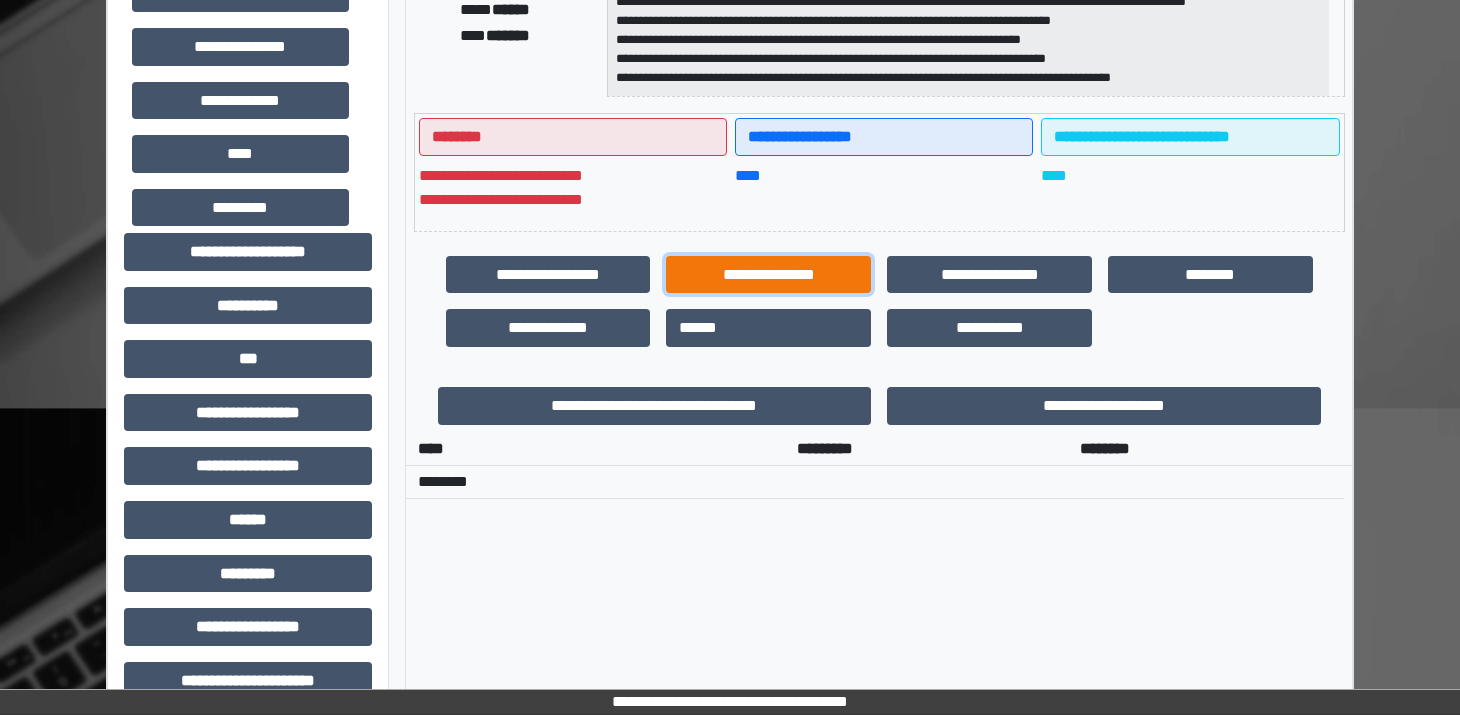 click on "**********" at bounding box center (768, 275) 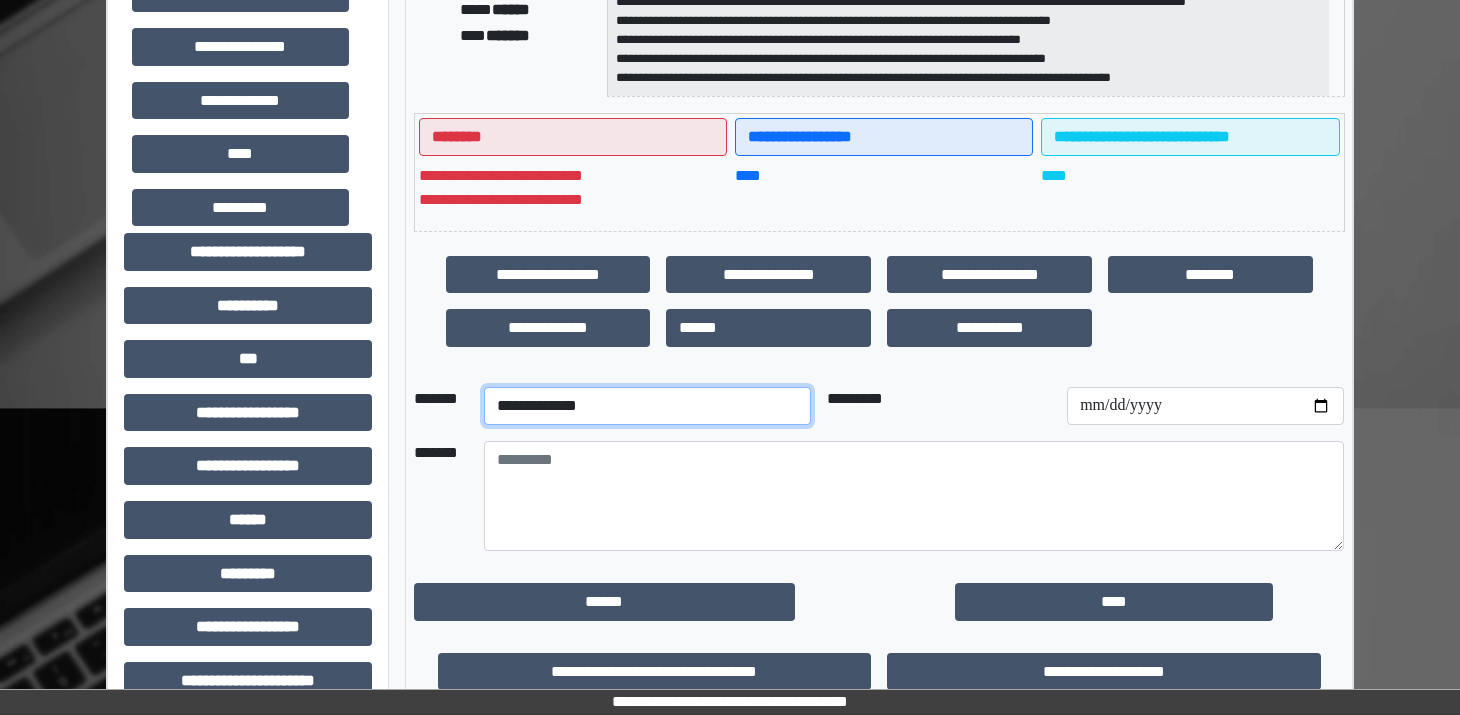 click on "**********" at bounding box center (647, 406) 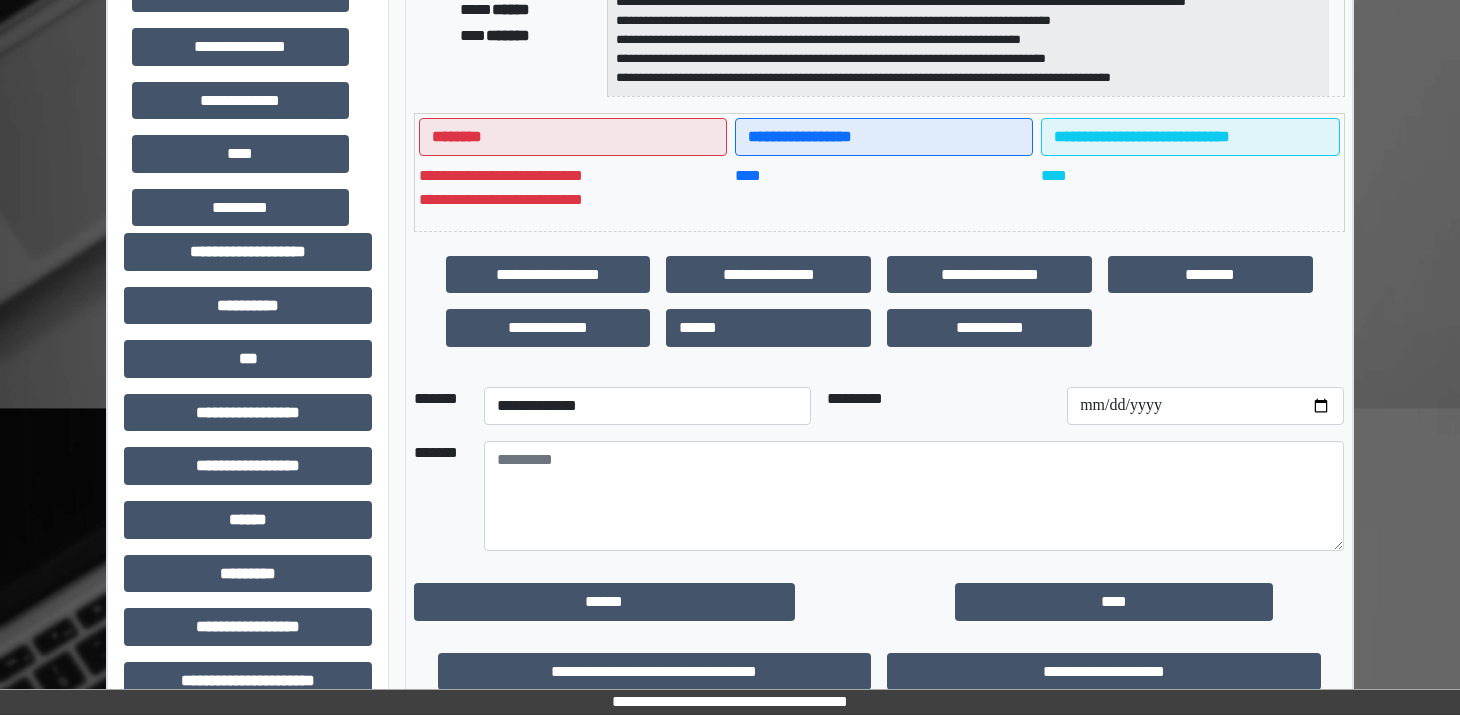 click on "**********" at bounding box center [879, 301] 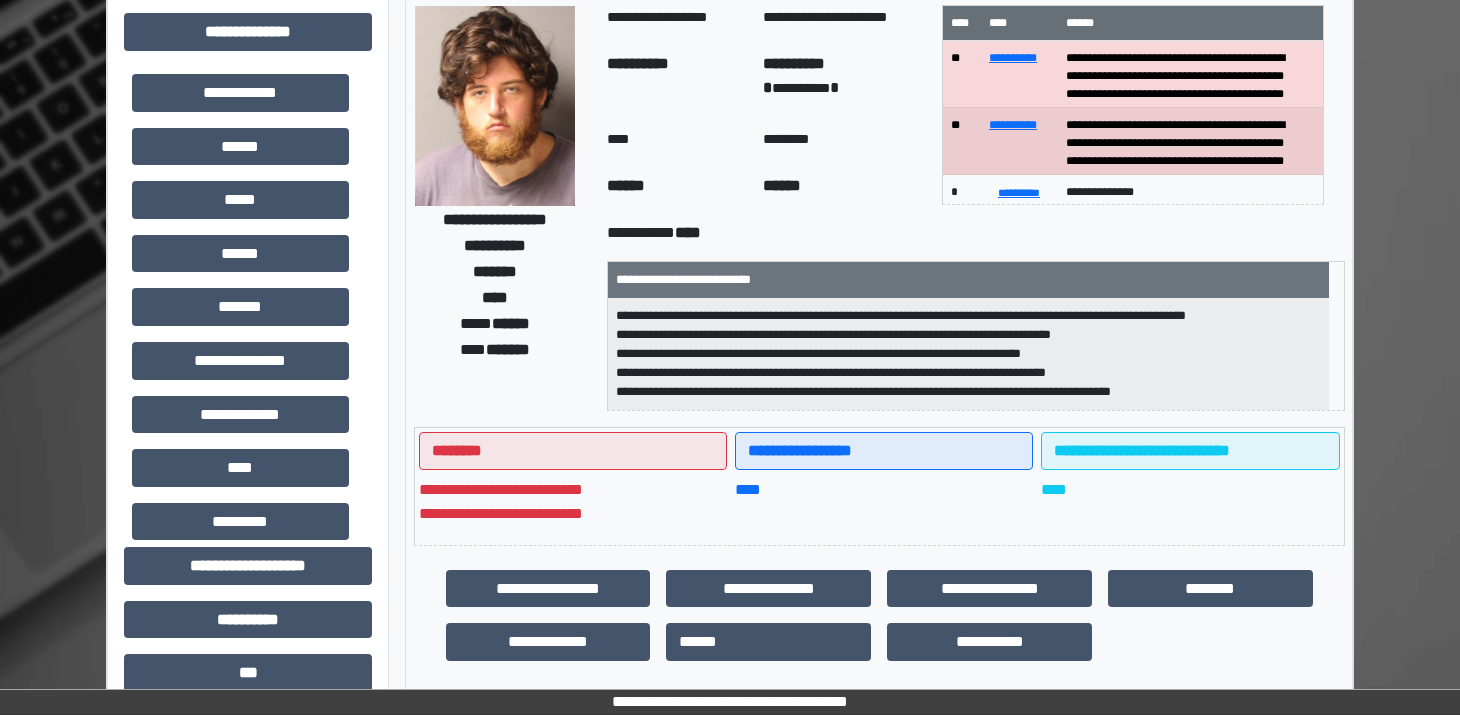 scroll, scrollTop: 0, scrollLeft: 0, axis: both 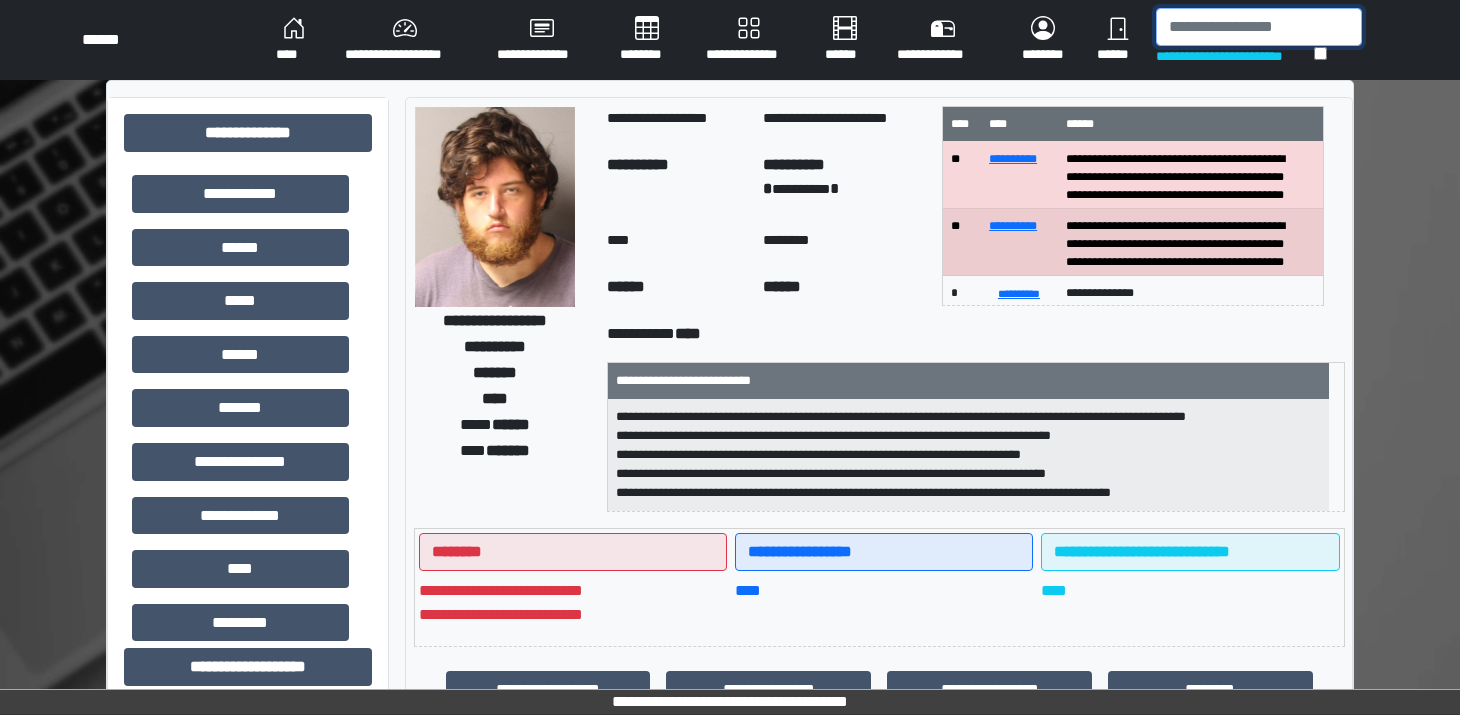 click at bounding box center (1259, 27) 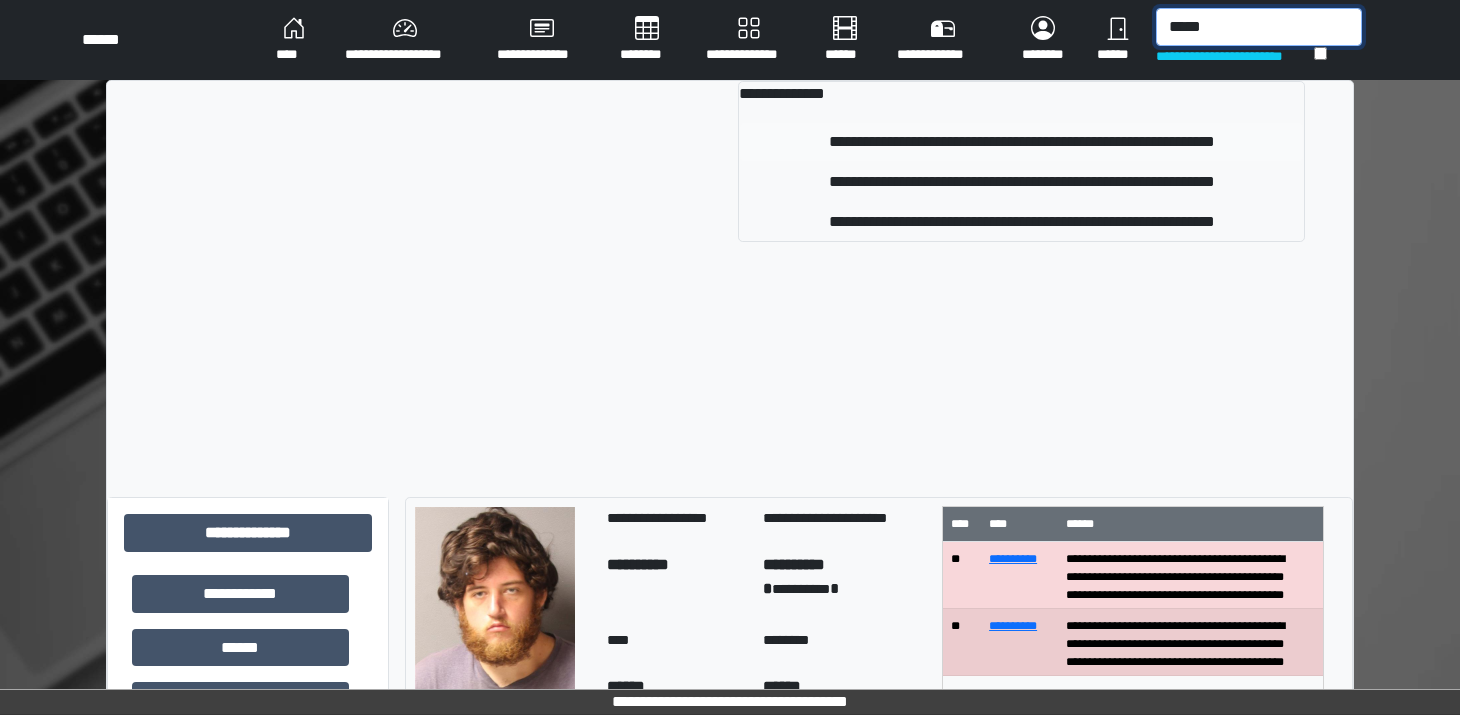 type on "*****" 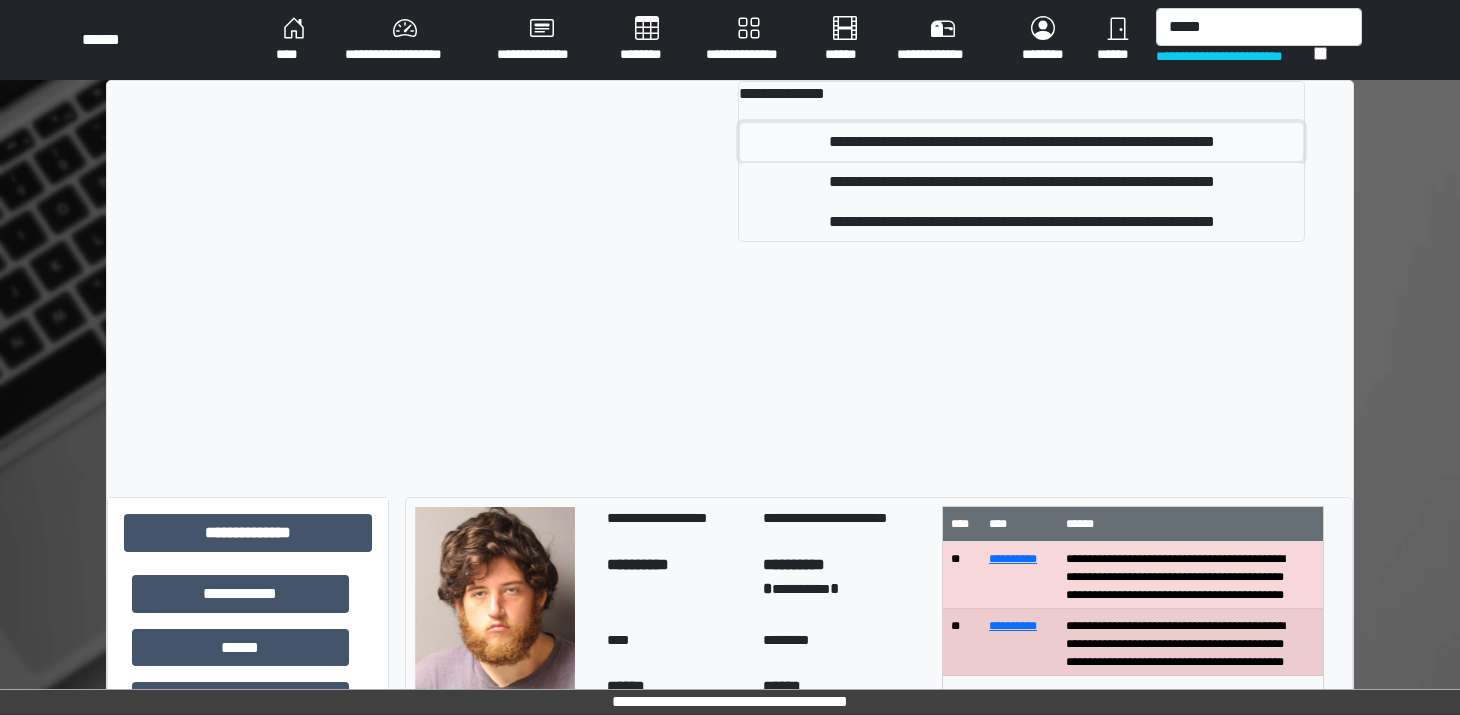 click on "**********" at bounding box center (1021, 142) 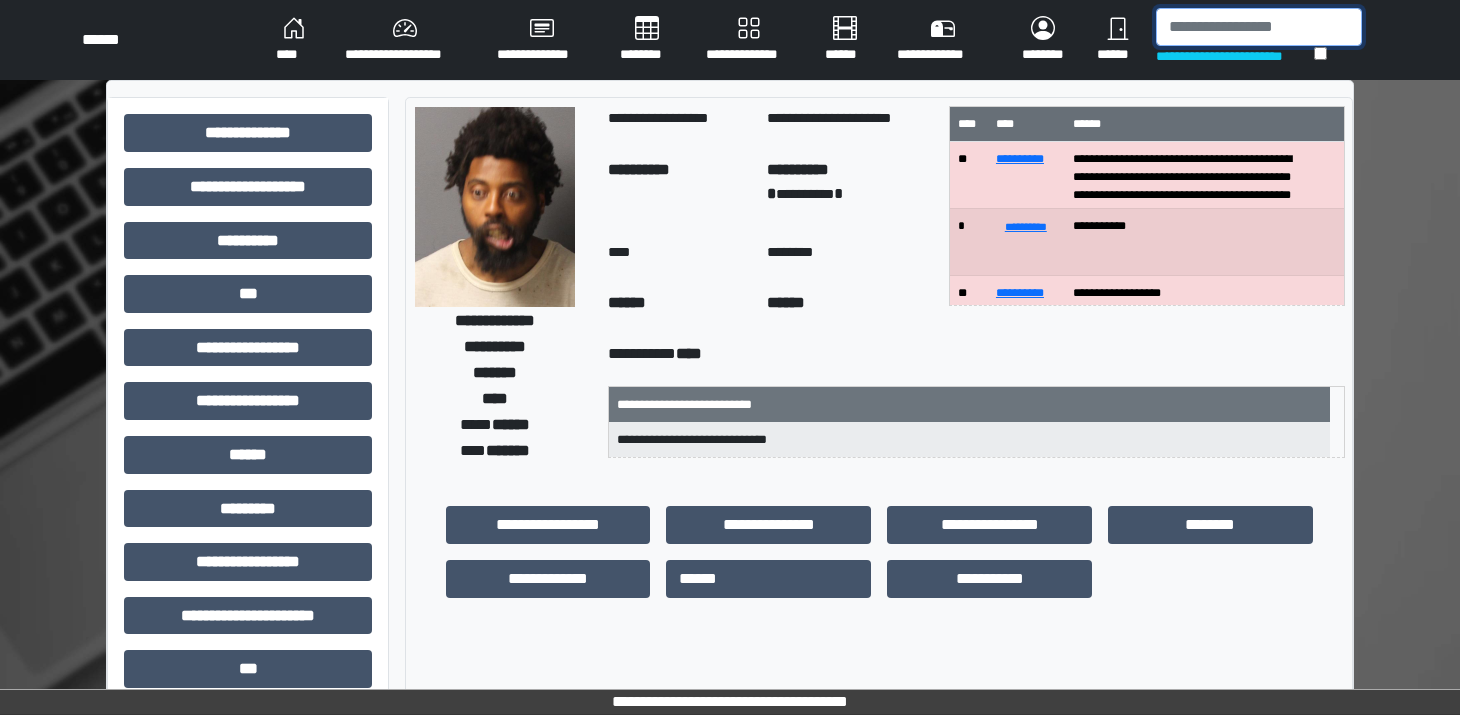 click at bounding box center (1259, 27) 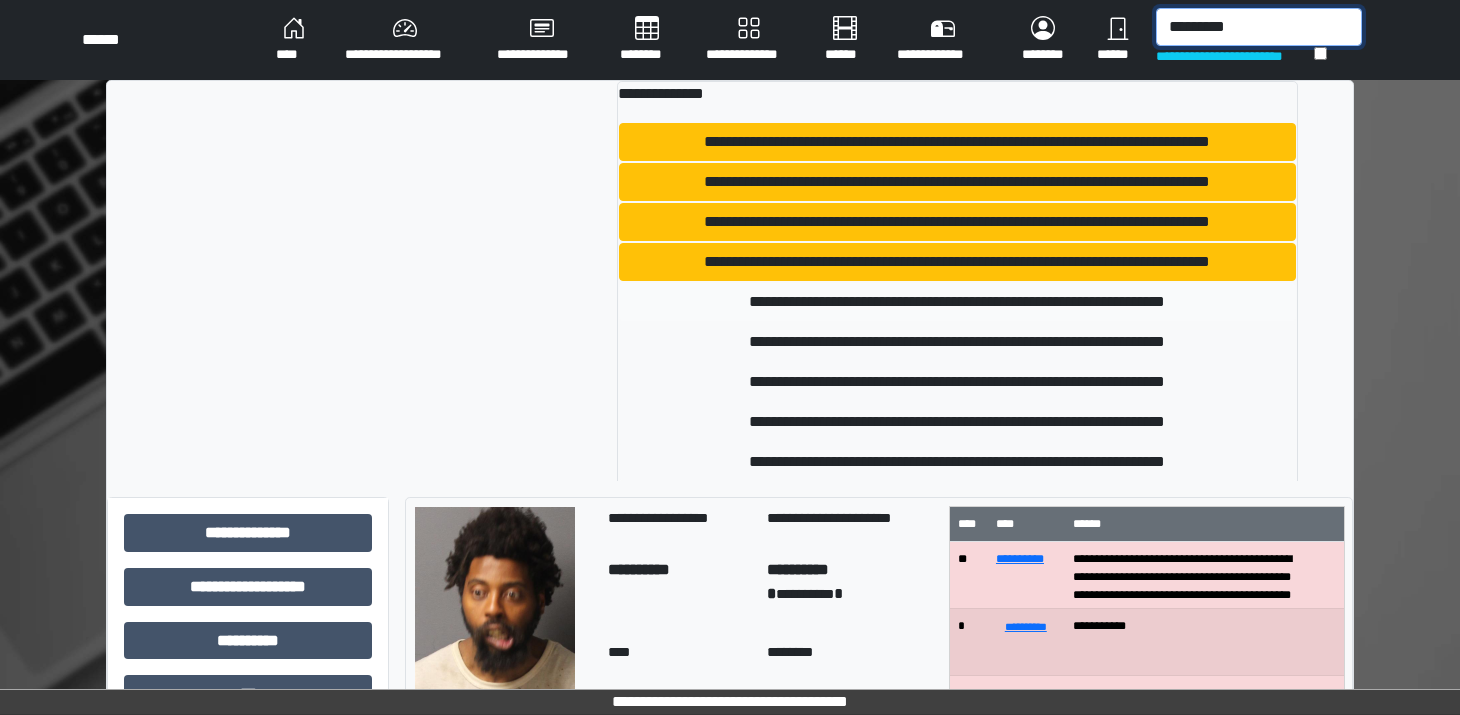 type on "*********" 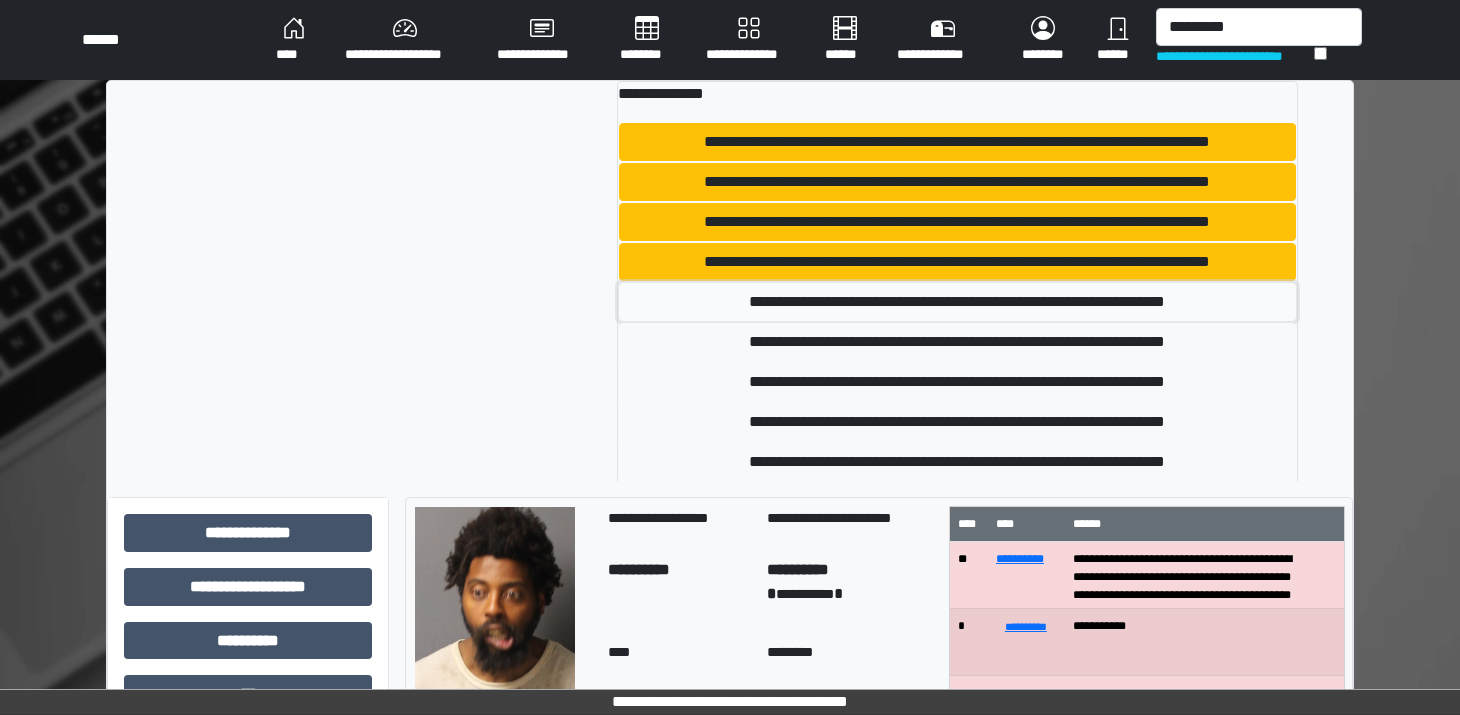 click on "**********" at bounding box center (957, 302) 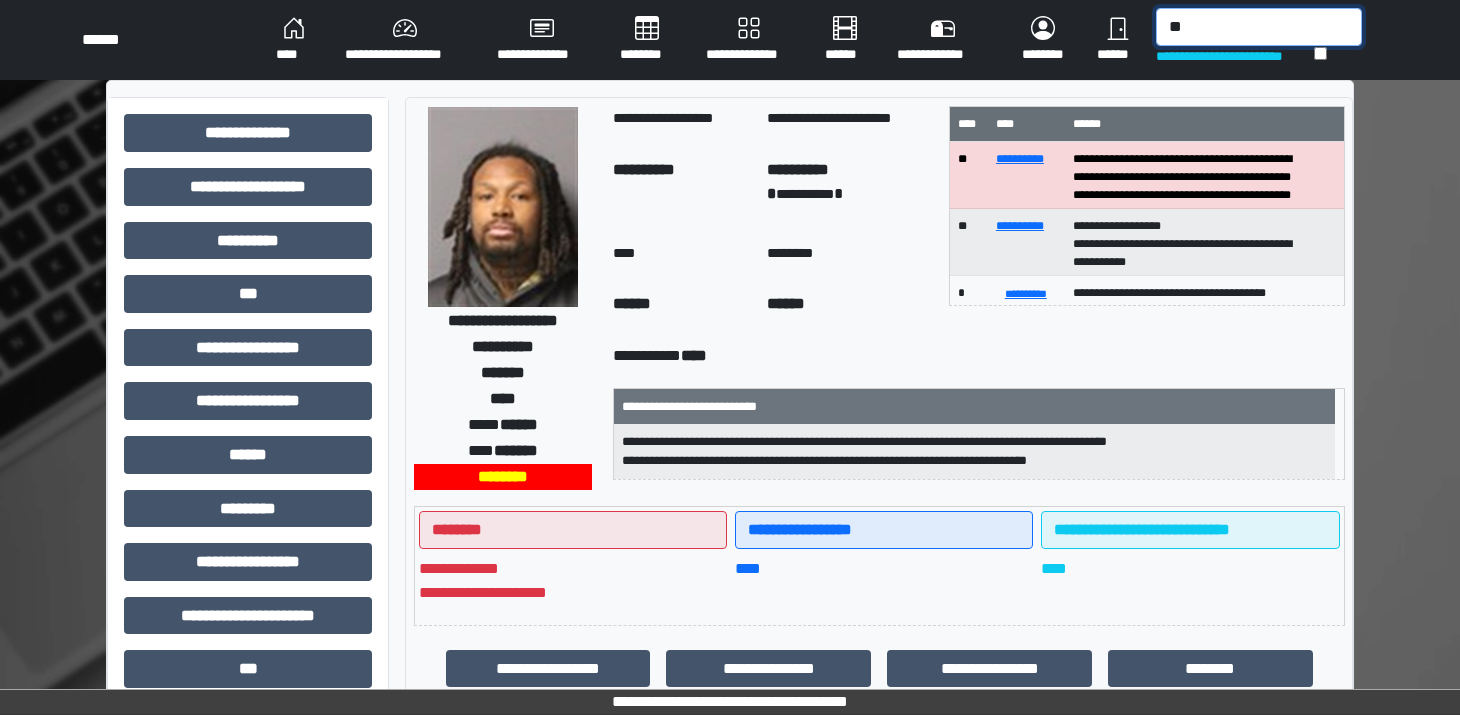 type on "*" 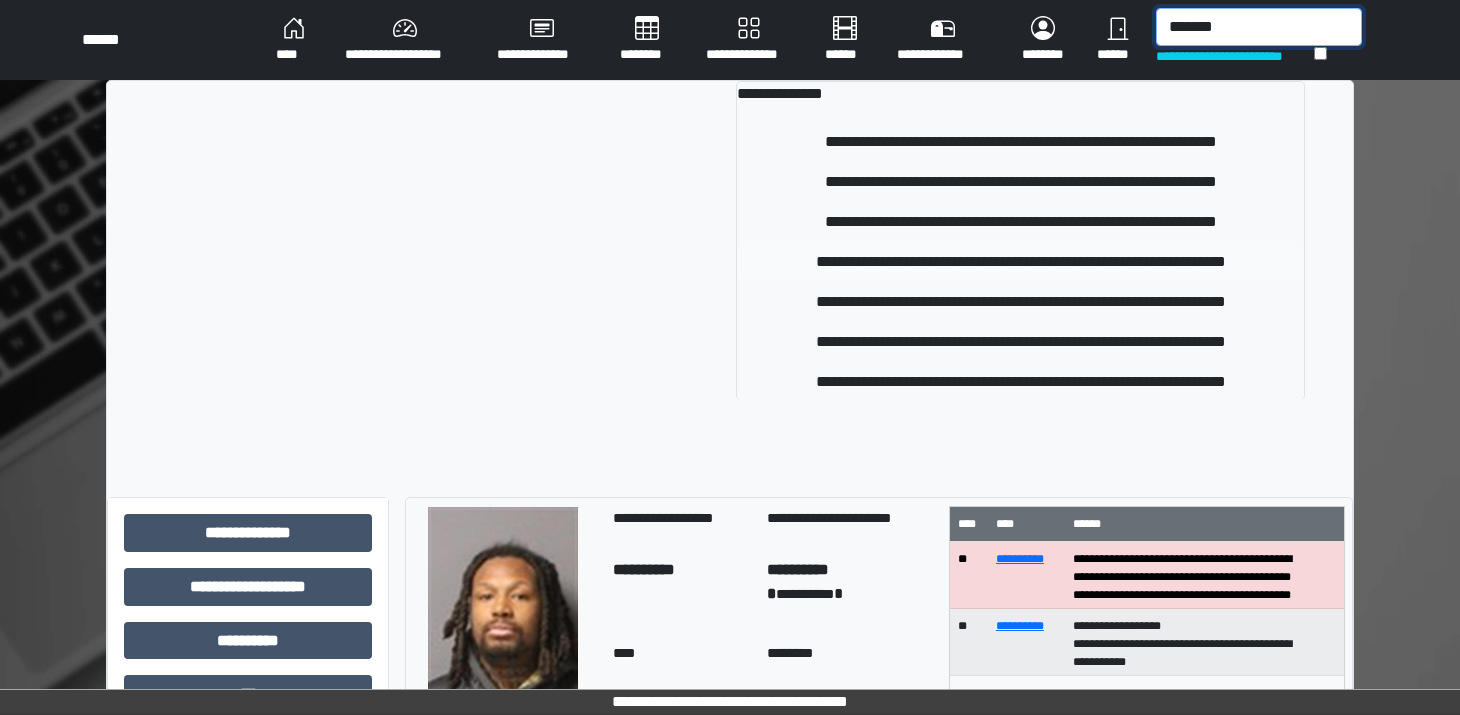 type on "*******" 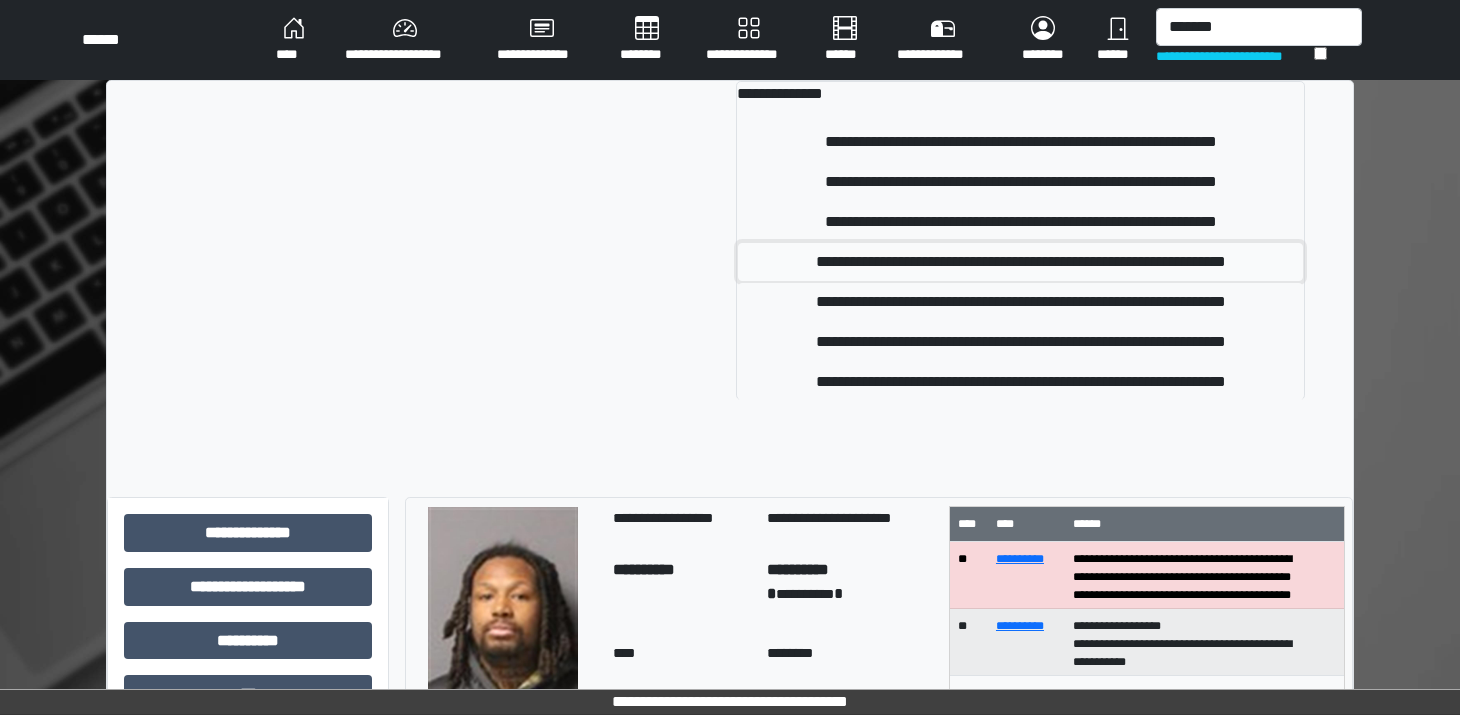 click on "**********" at bounding box center (1020, 262) 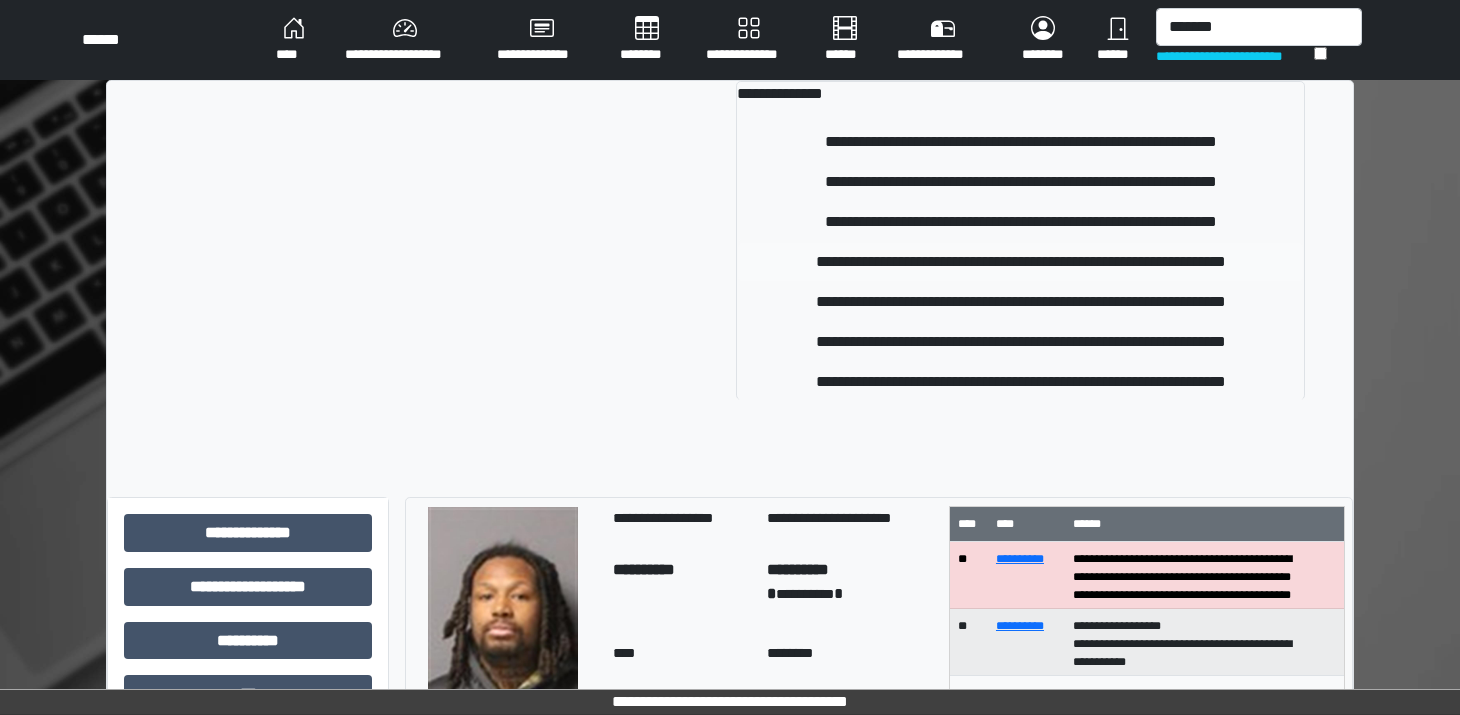 type 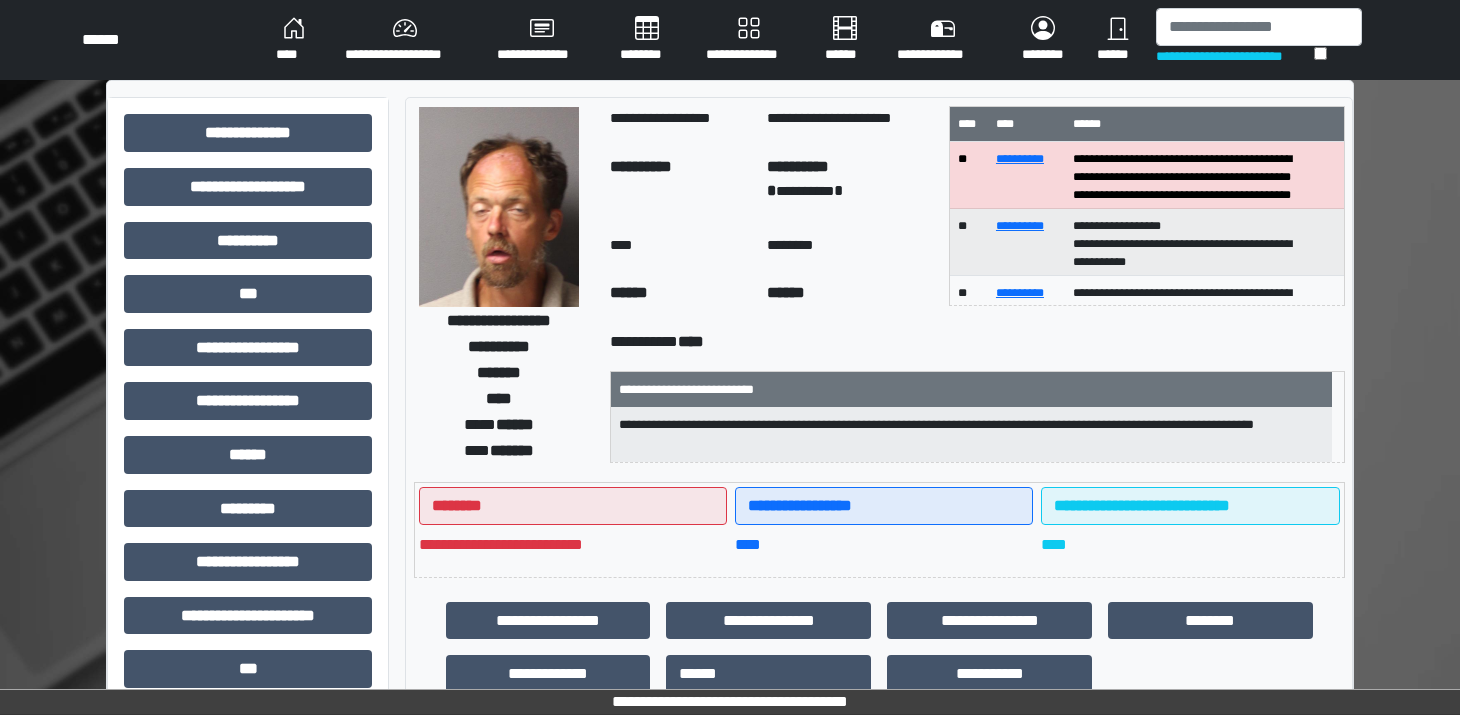click on "********" at bounding box center [1043, 40] 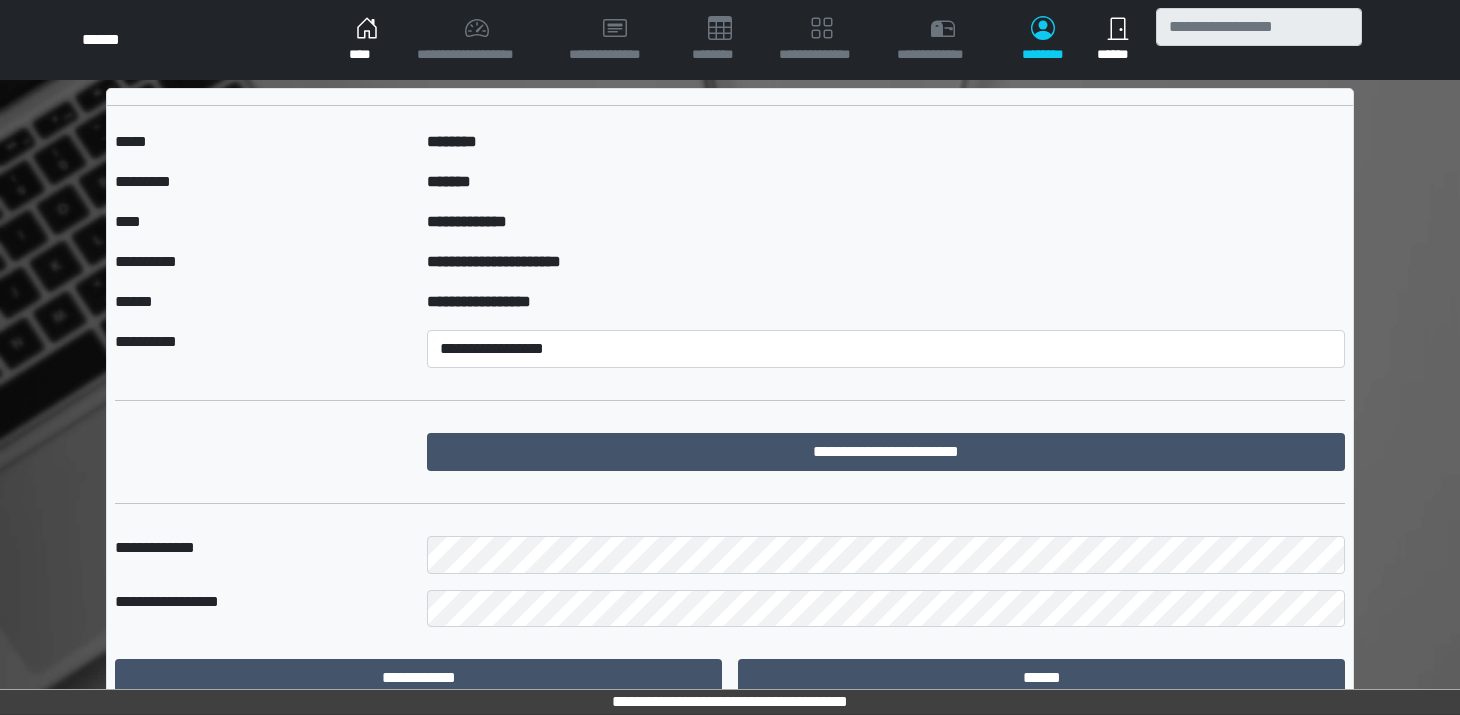 scroll, scrollTop: 0, scrollLeft: 0, axis: both 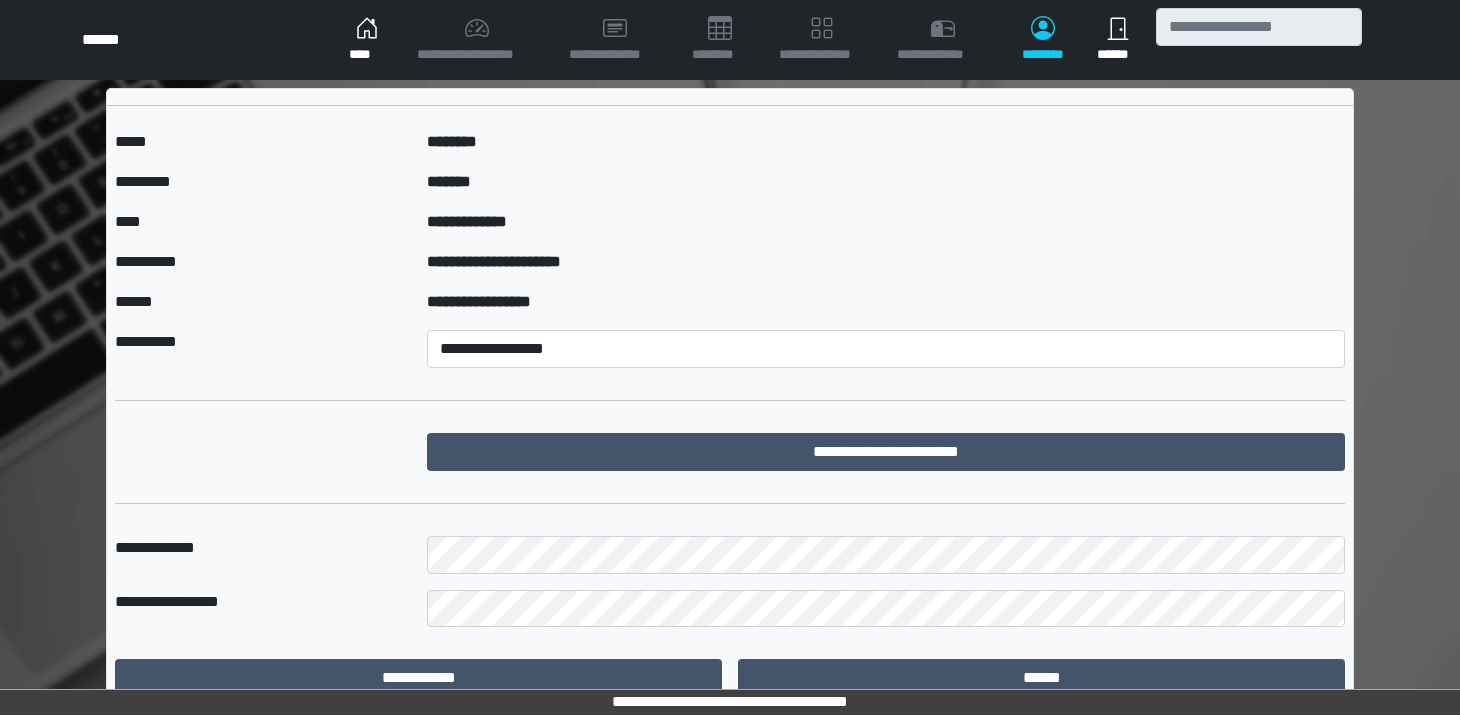 click on "****" at bounding box center (367, 40) 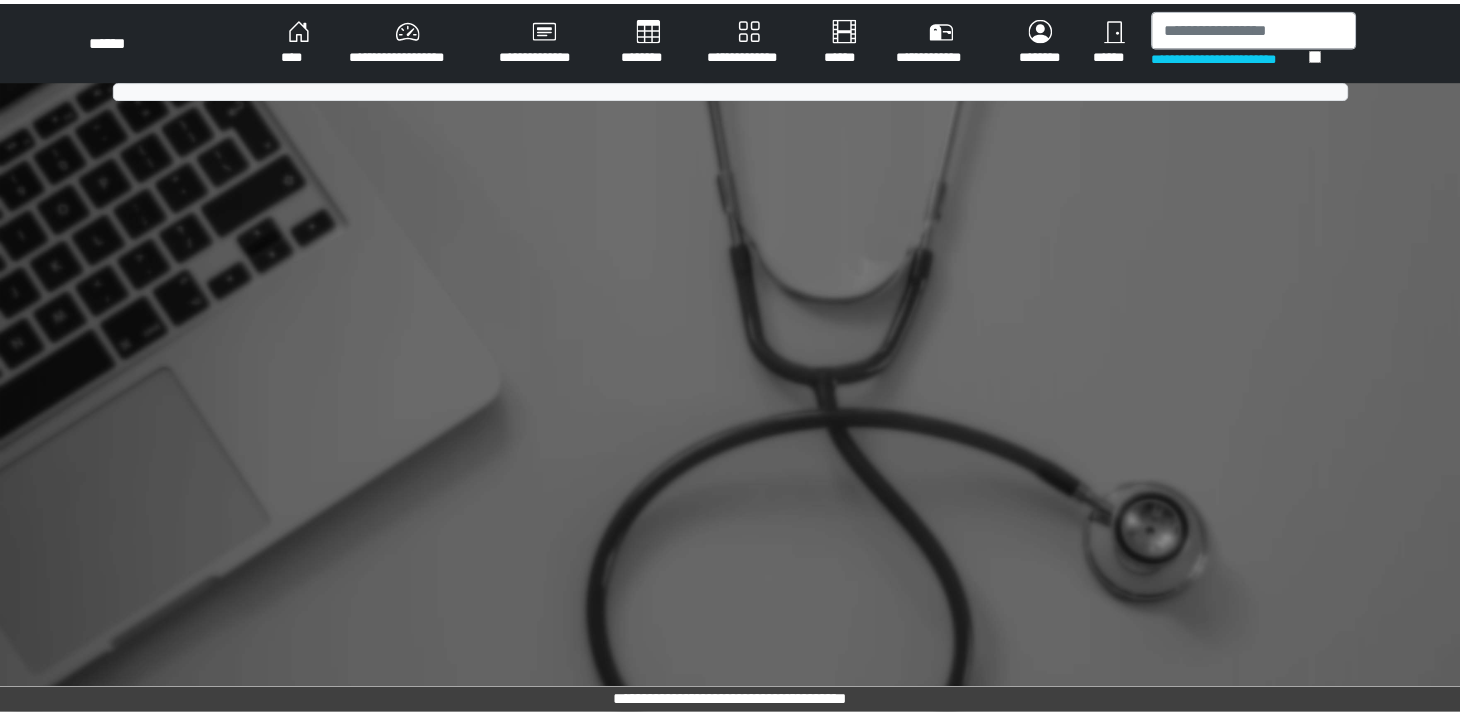 scroll, scrollTop: 0, scrollLeft: 0, axis: both 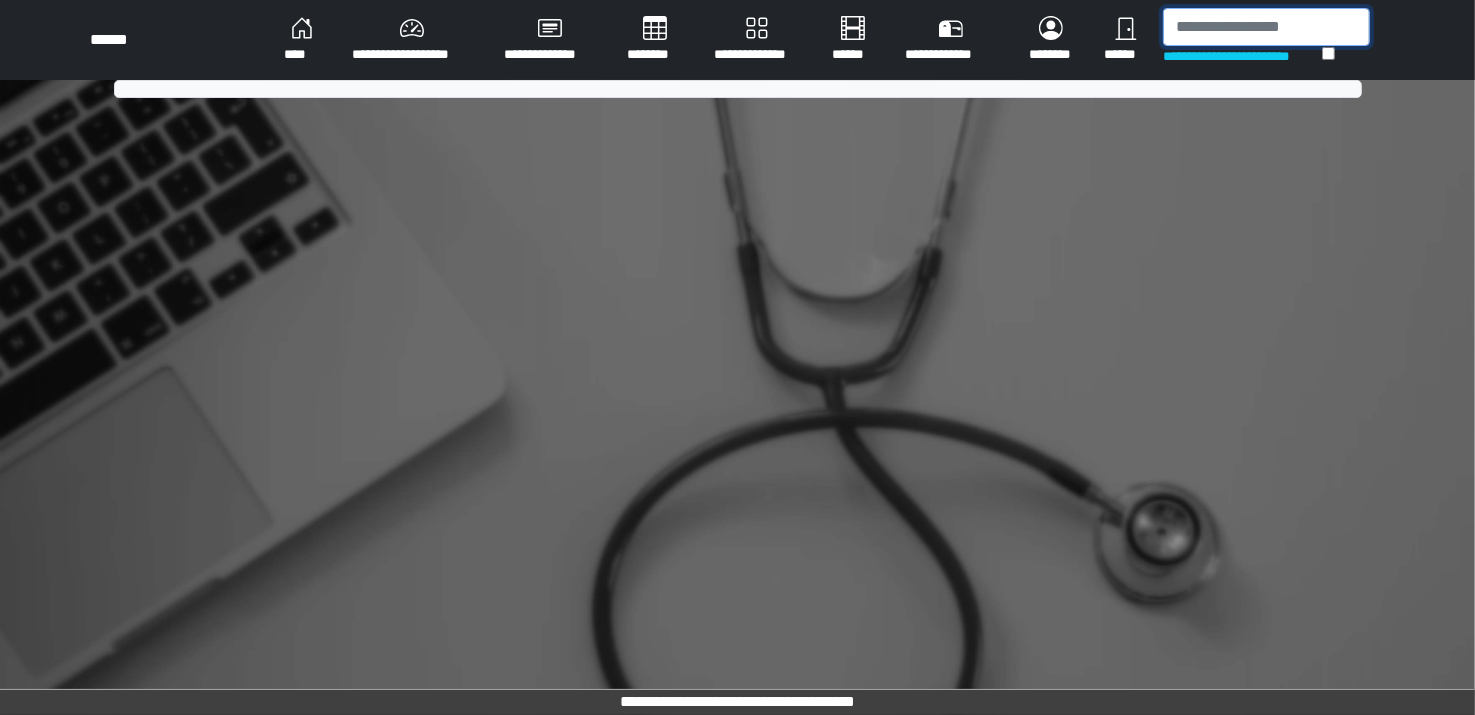 click at bounding box center (1266, 27) 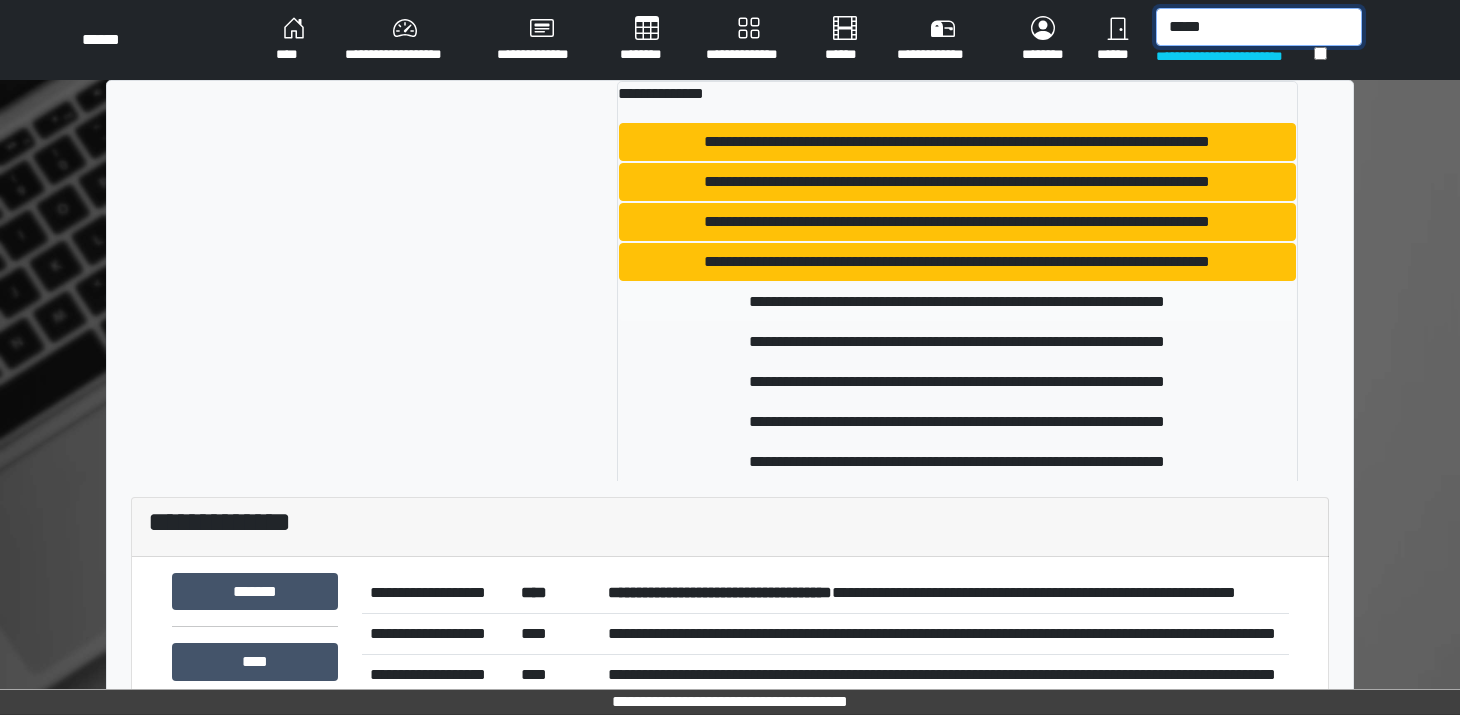 type on "*****" 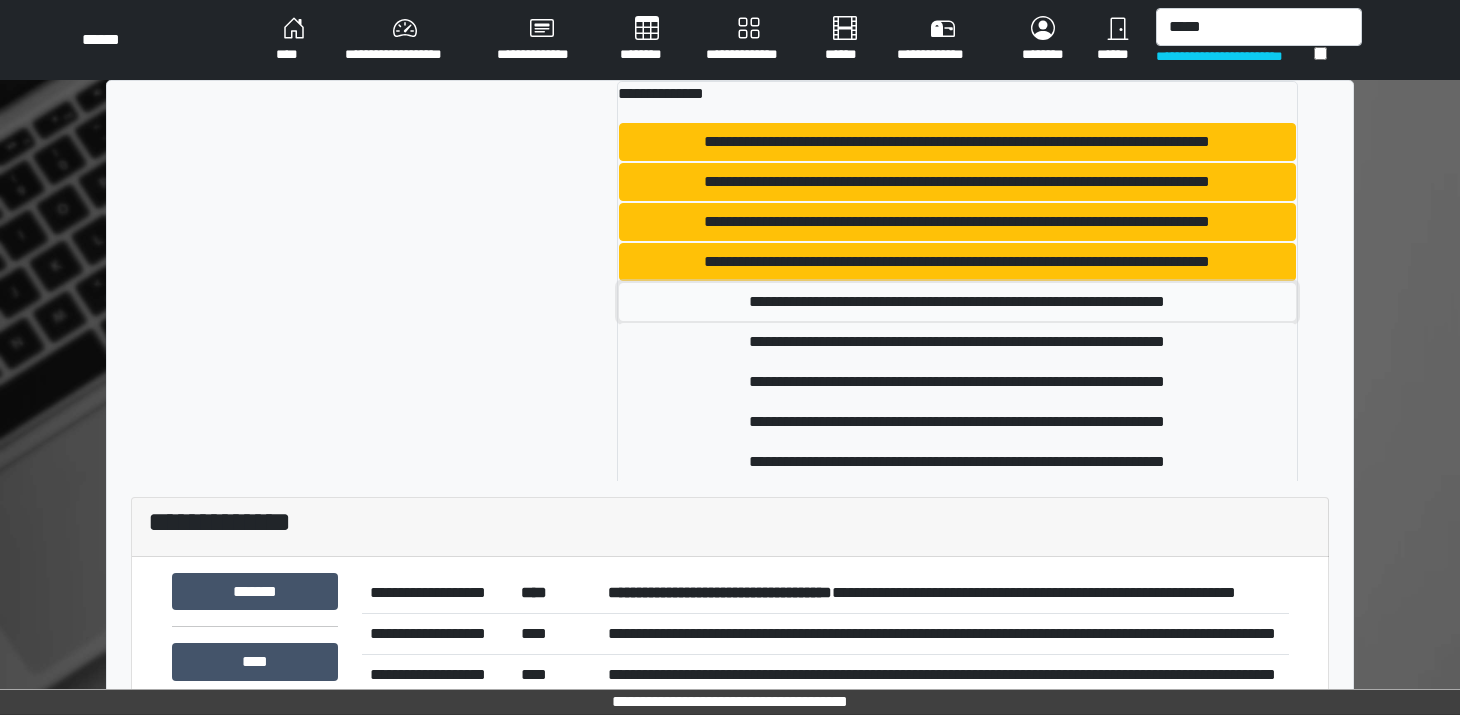 click on "**********" at bounding box center (957, 302) 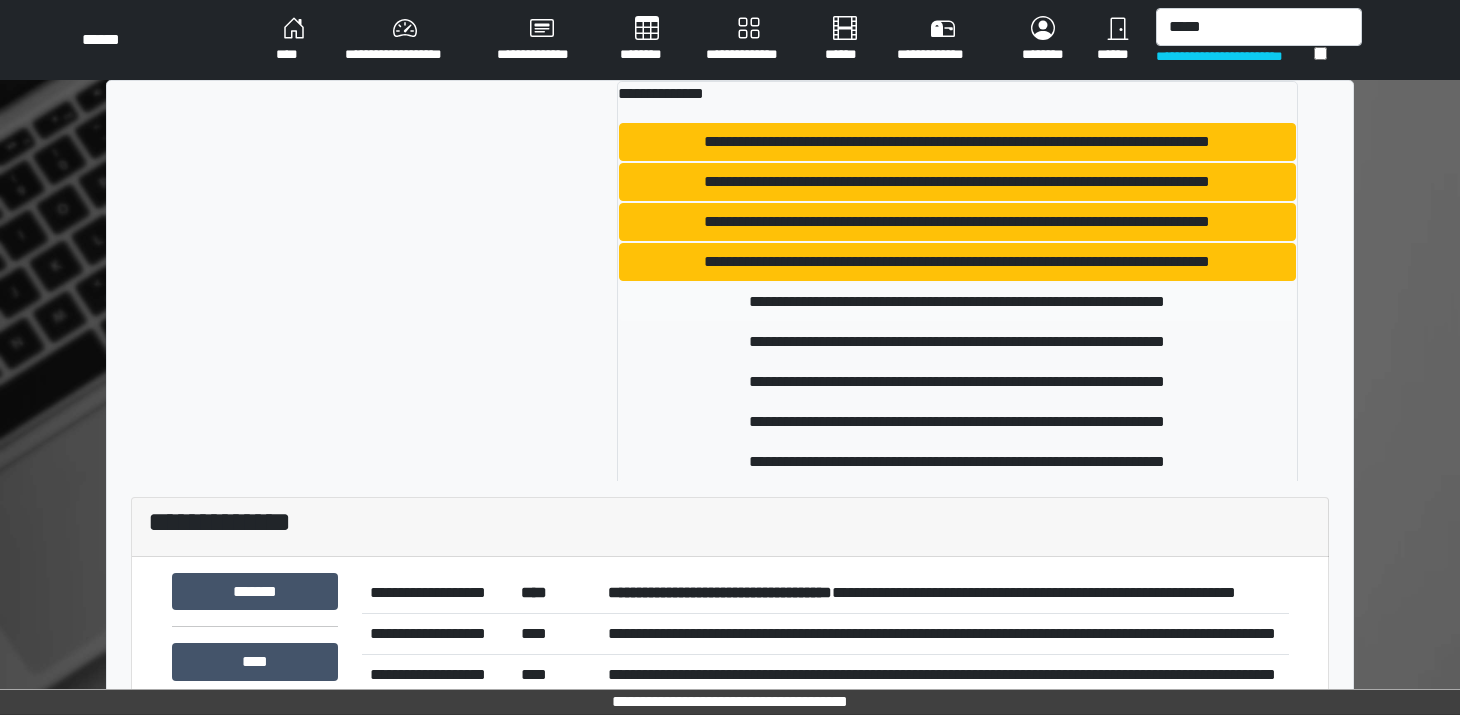 type 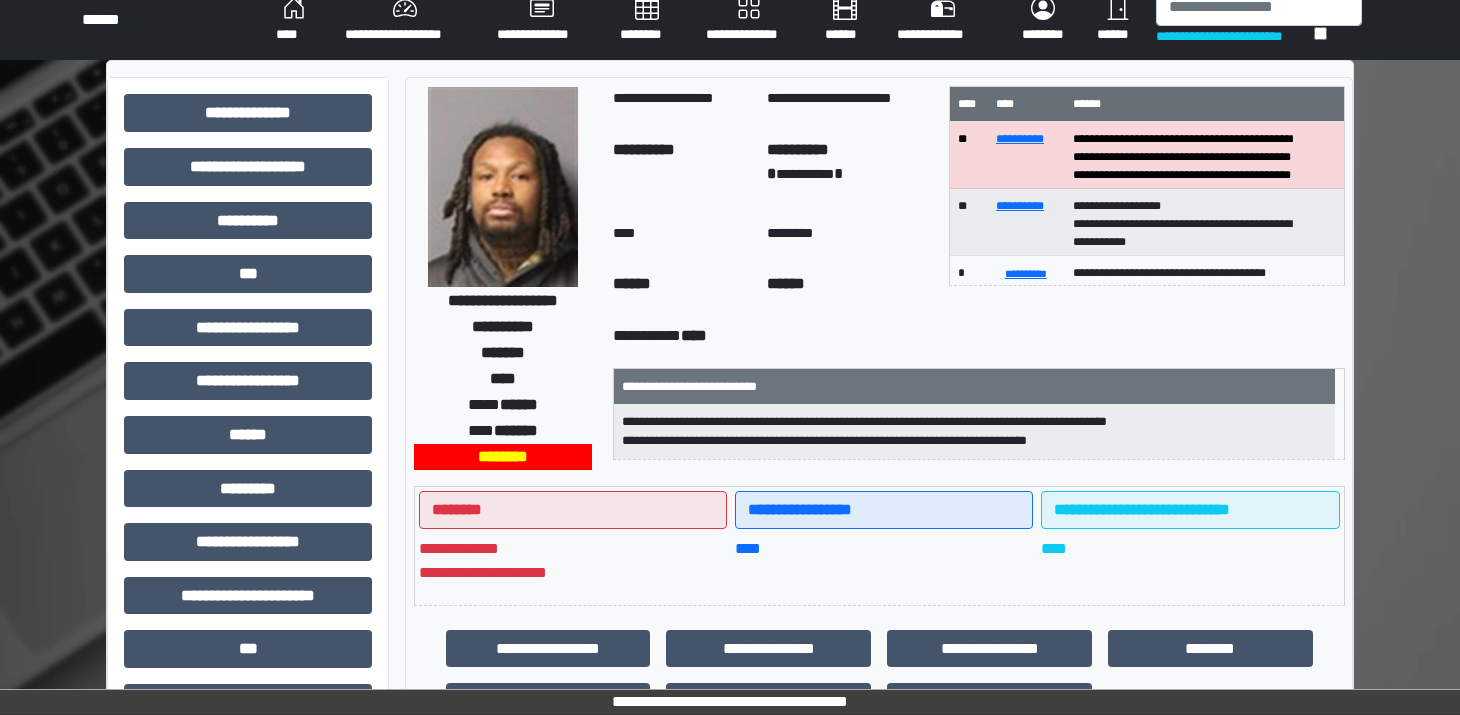 scroll, scrollTop: 28, scrollLeft: 0, axis: vertical 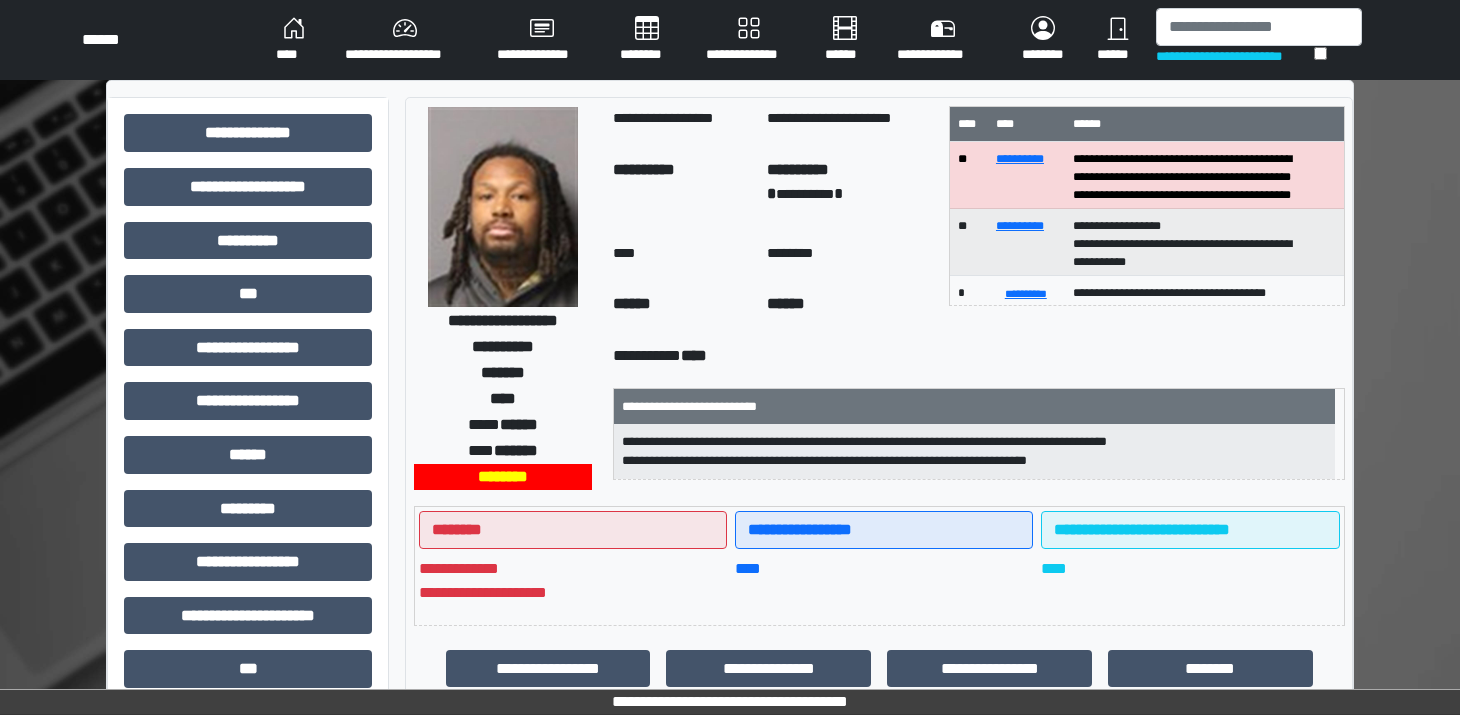 drag, startPoint x: 1467, startPoint y: 185, endPoint x: 1441, endPoint y: 195, distance: 27.856777 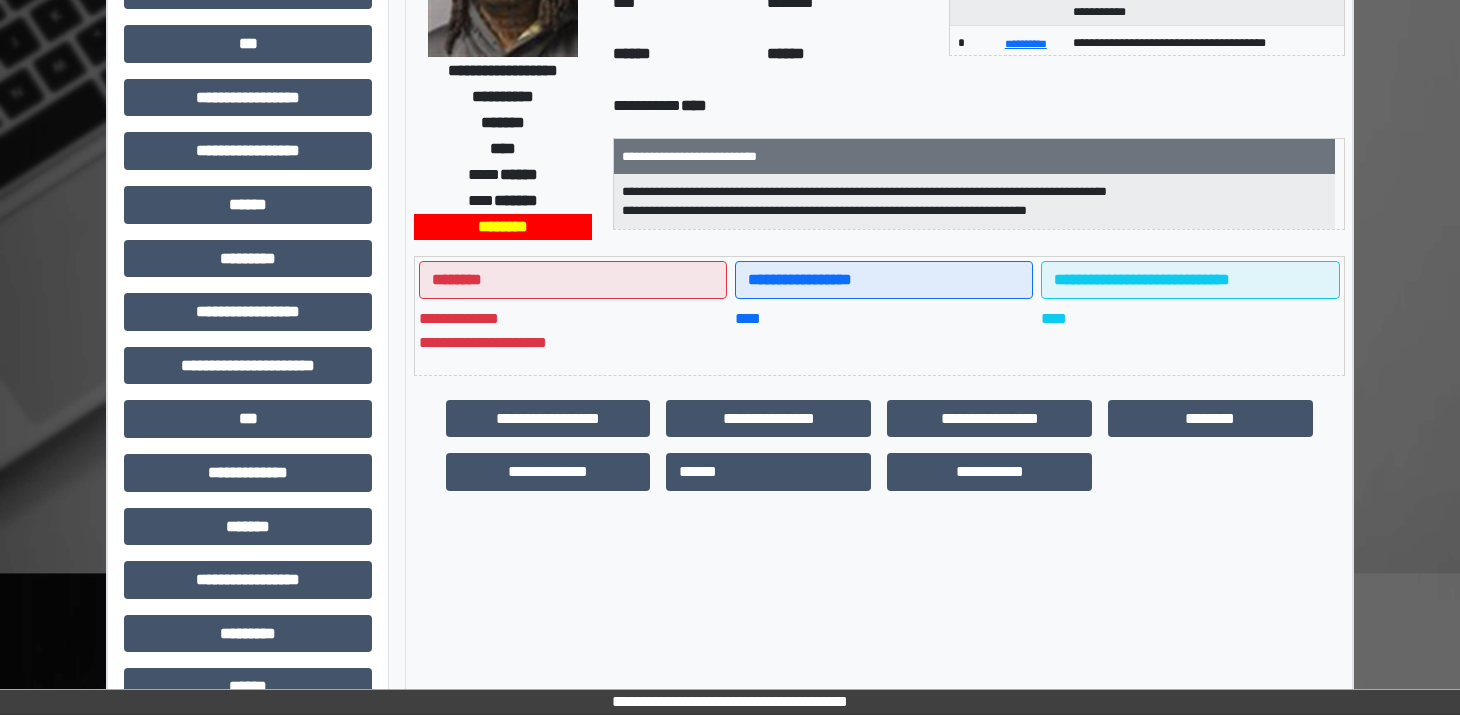 scroll, scrollTop: 320, scrollLeft: 0, axis: vertical 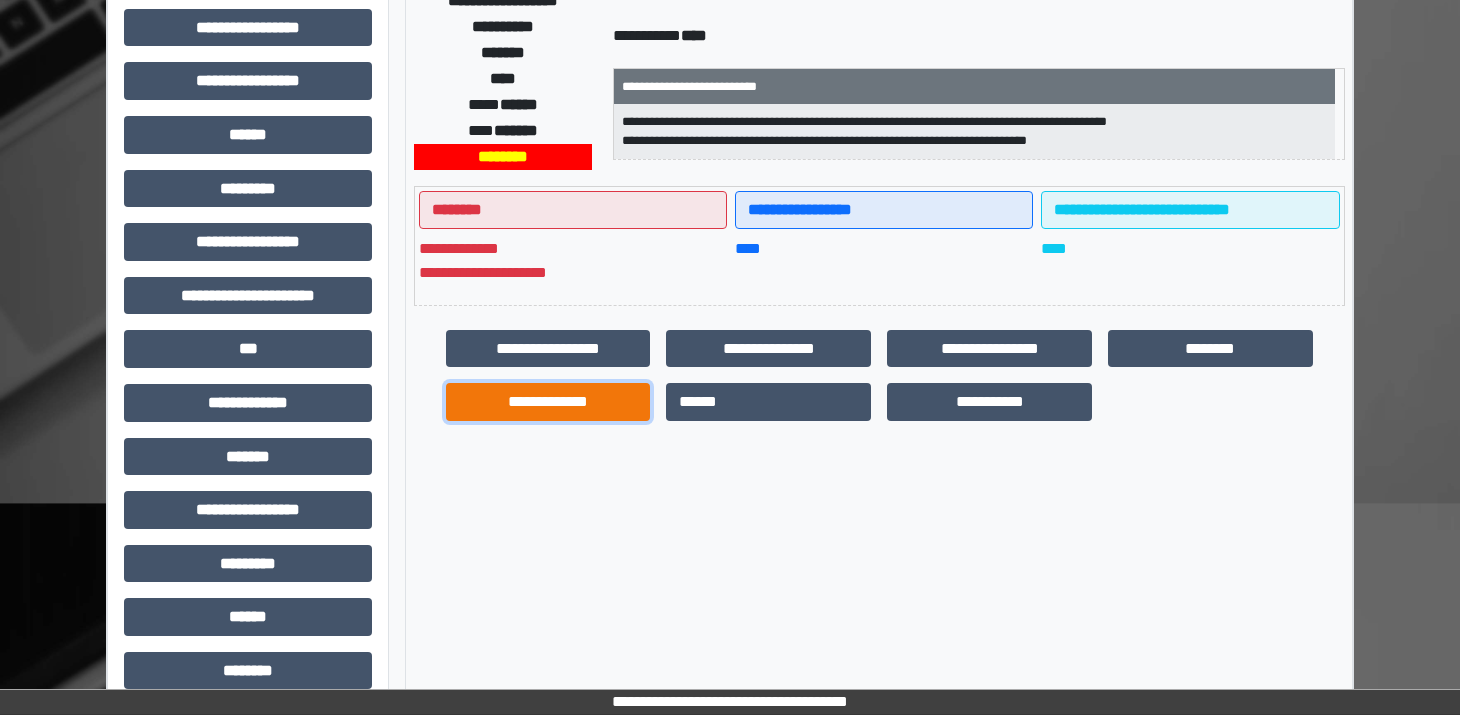 click on "**********" at bounding box center [548, 402] 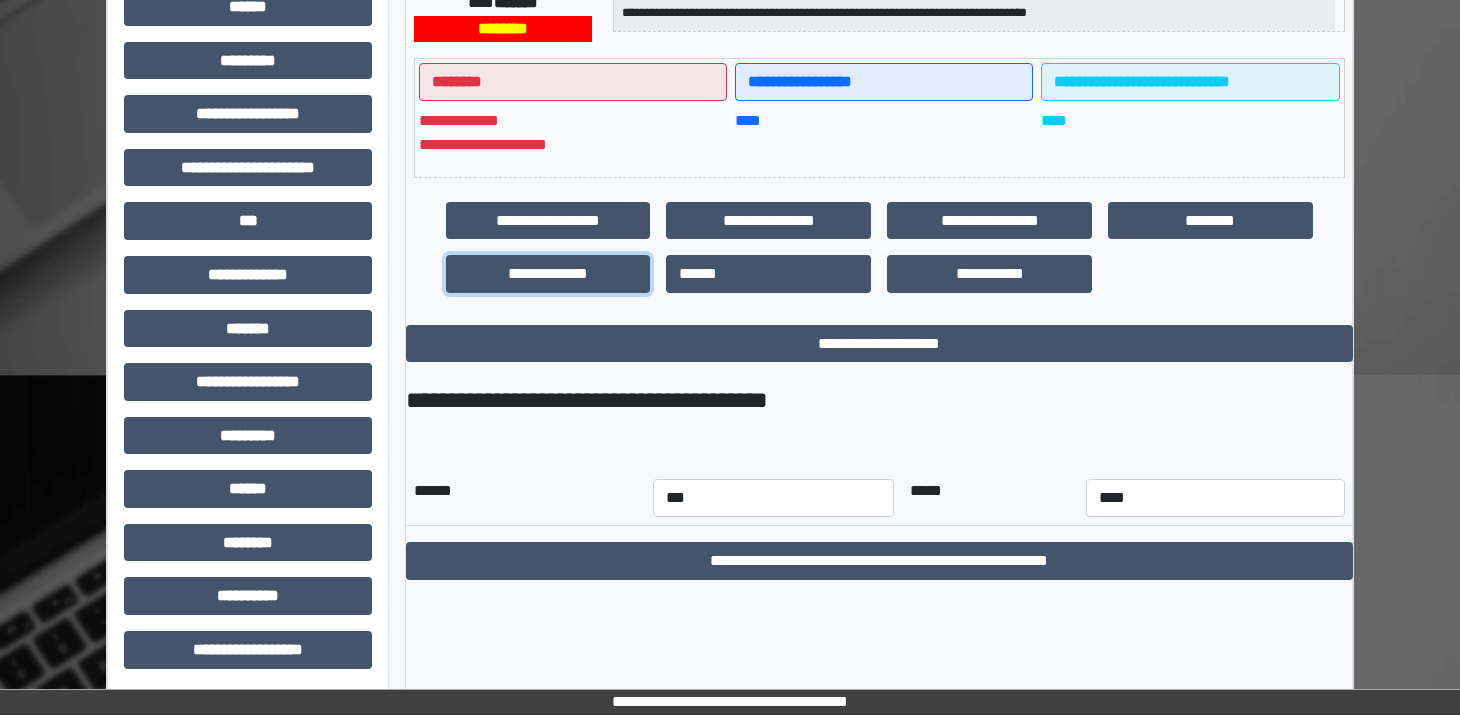 scroll, scrollTop: 451, scrollLeft: 0, axis: vertical 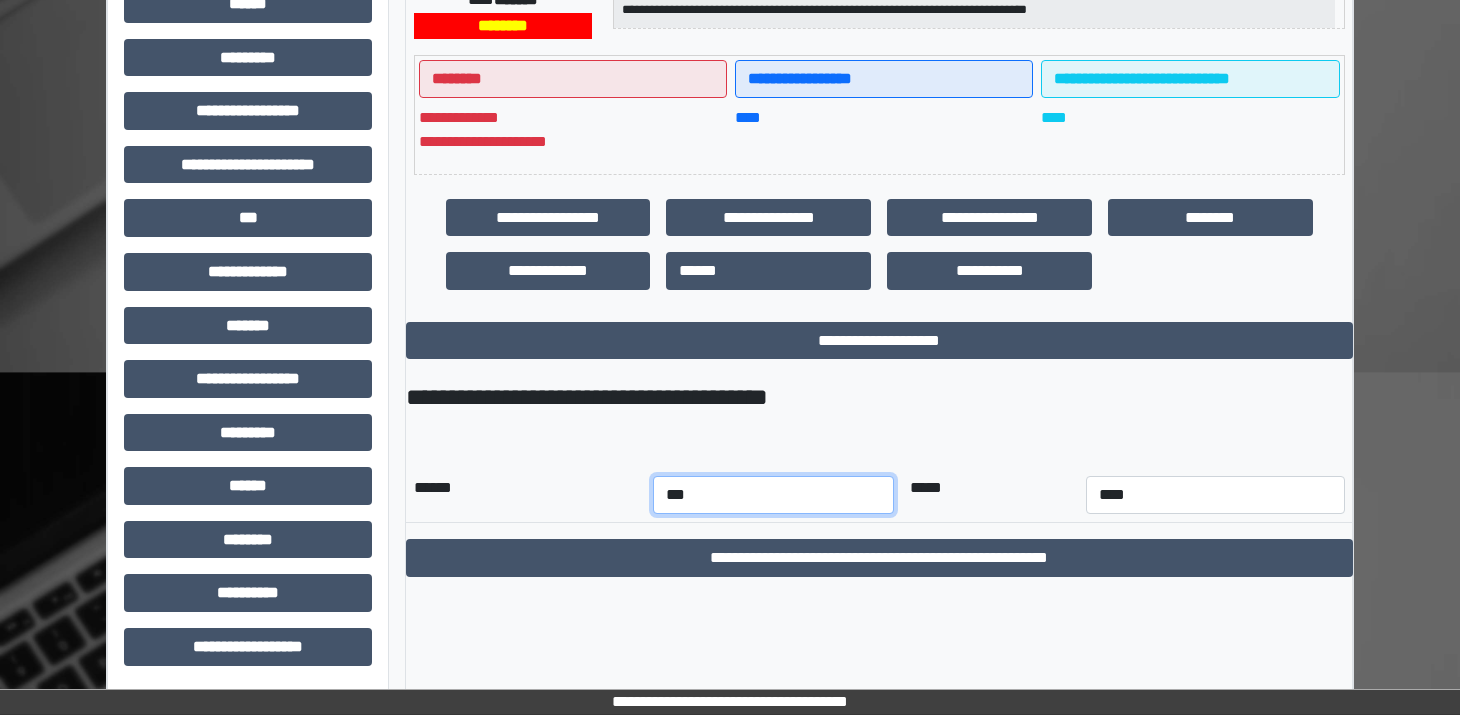click on "***
***
***
***
***
***
***
***
***
***
***
***" at bounding box center [774, 495] 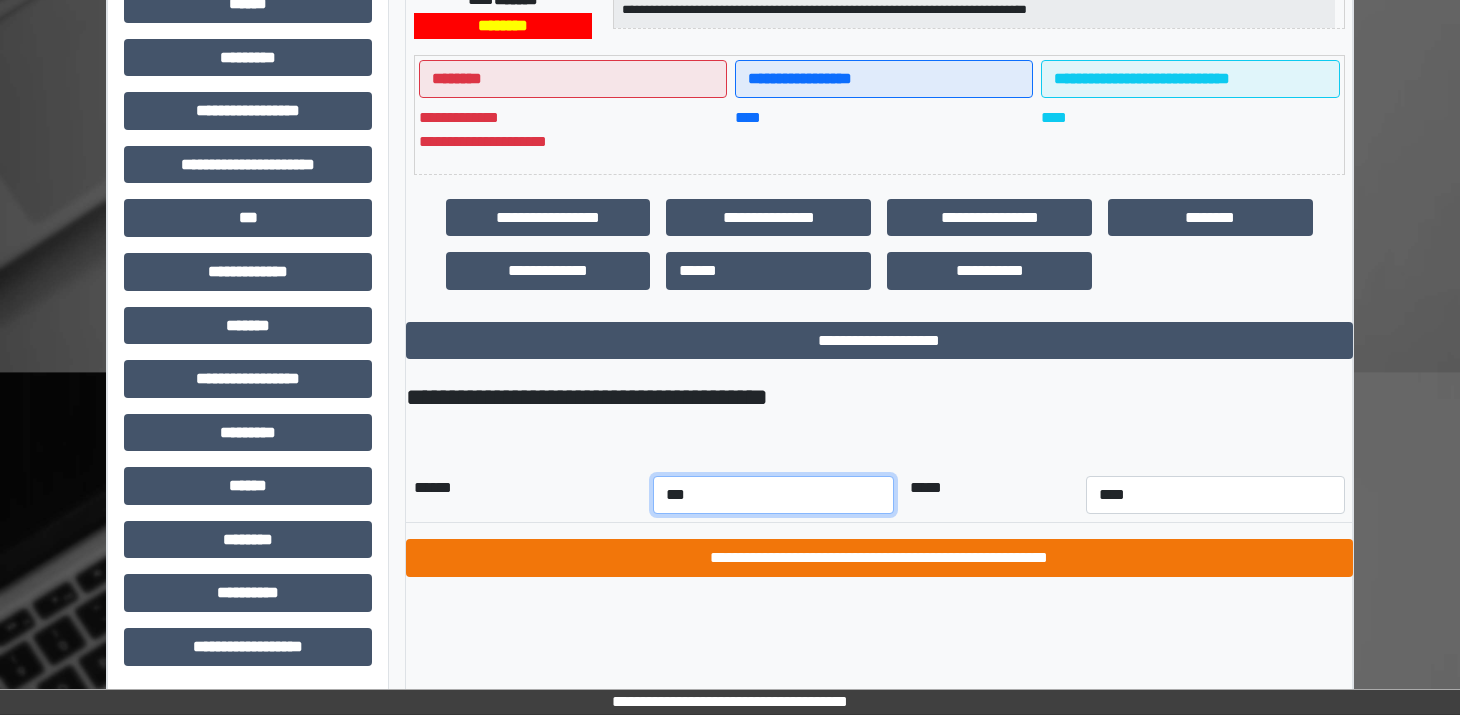 scroll, scrollTop: 446, scrollLeft: 0, axis: vertical 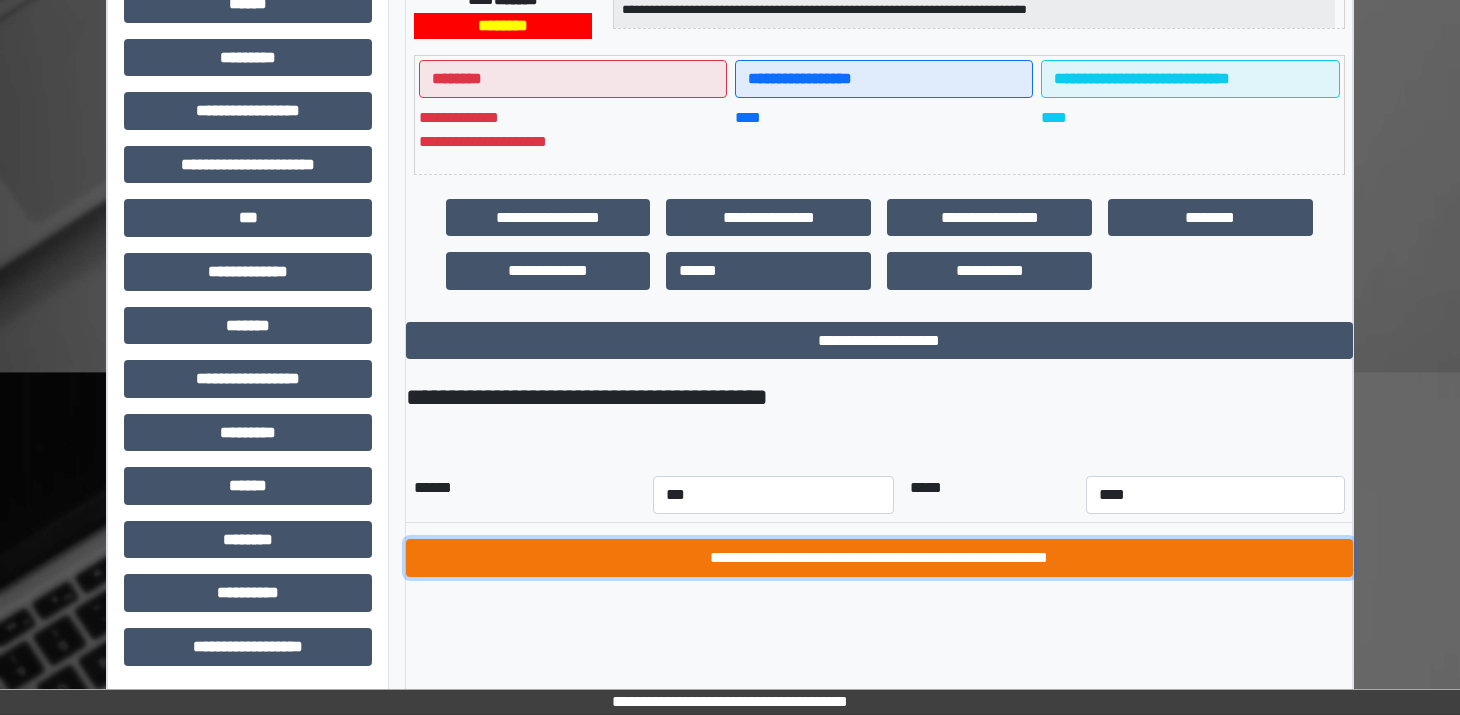 click on "**********" at bounding box center (879, 558) 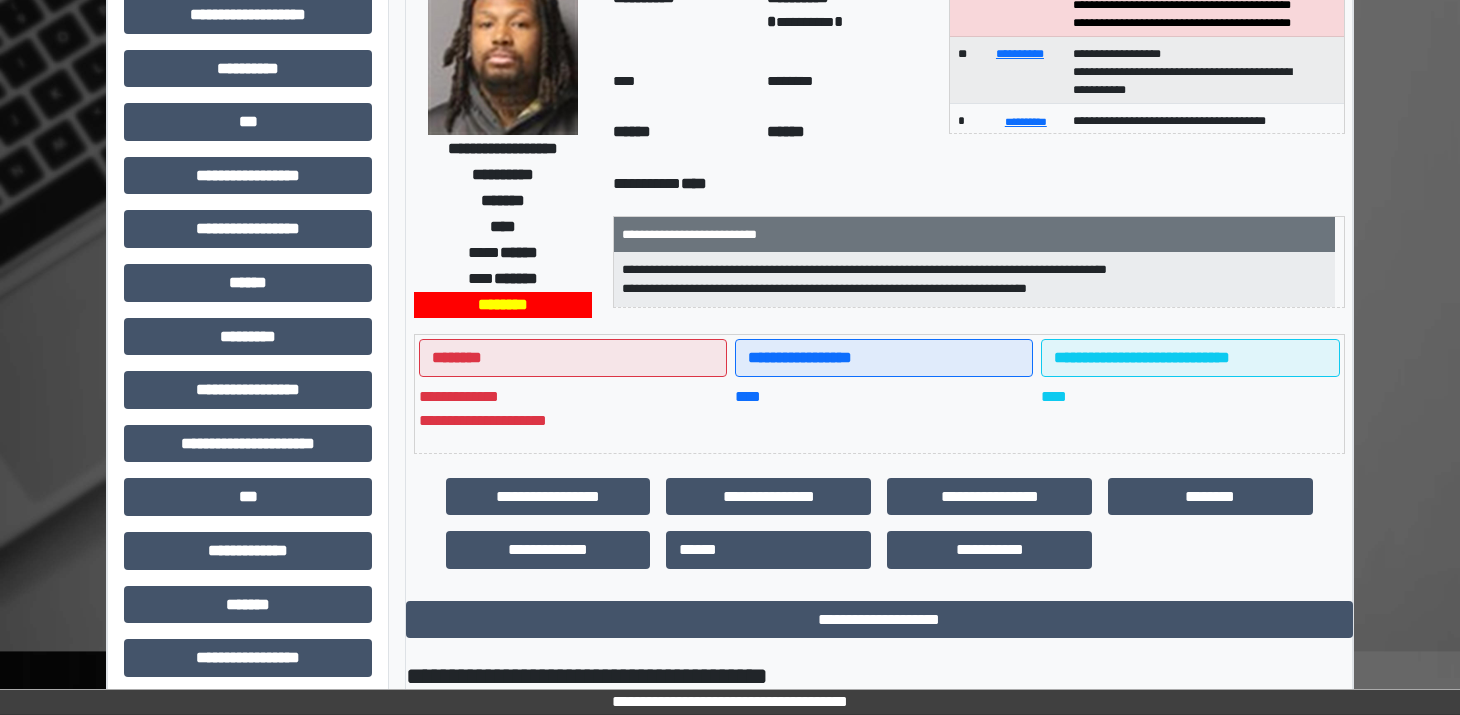 scroll, scrollTop: 0, scrollLeft: 0, axis: both 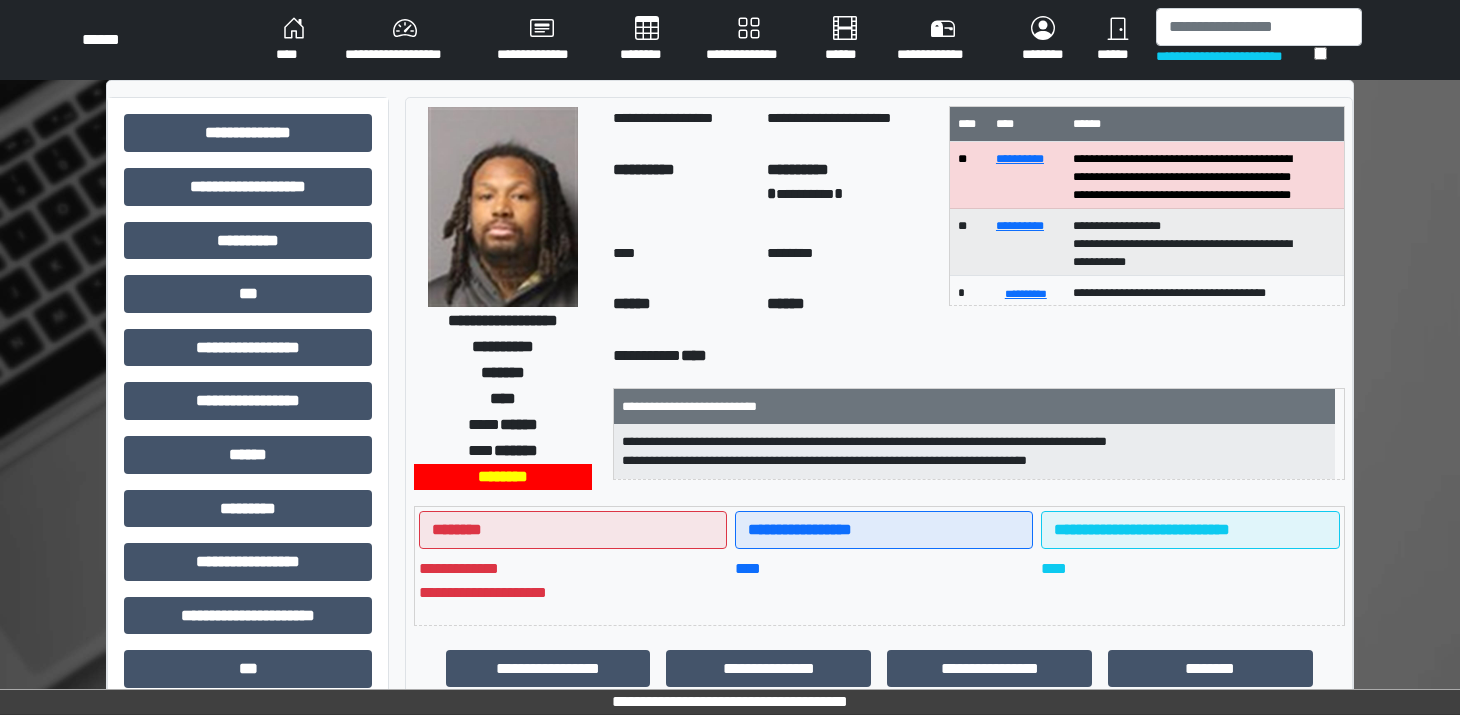 click on "**********" at bounding box center [248, 623] 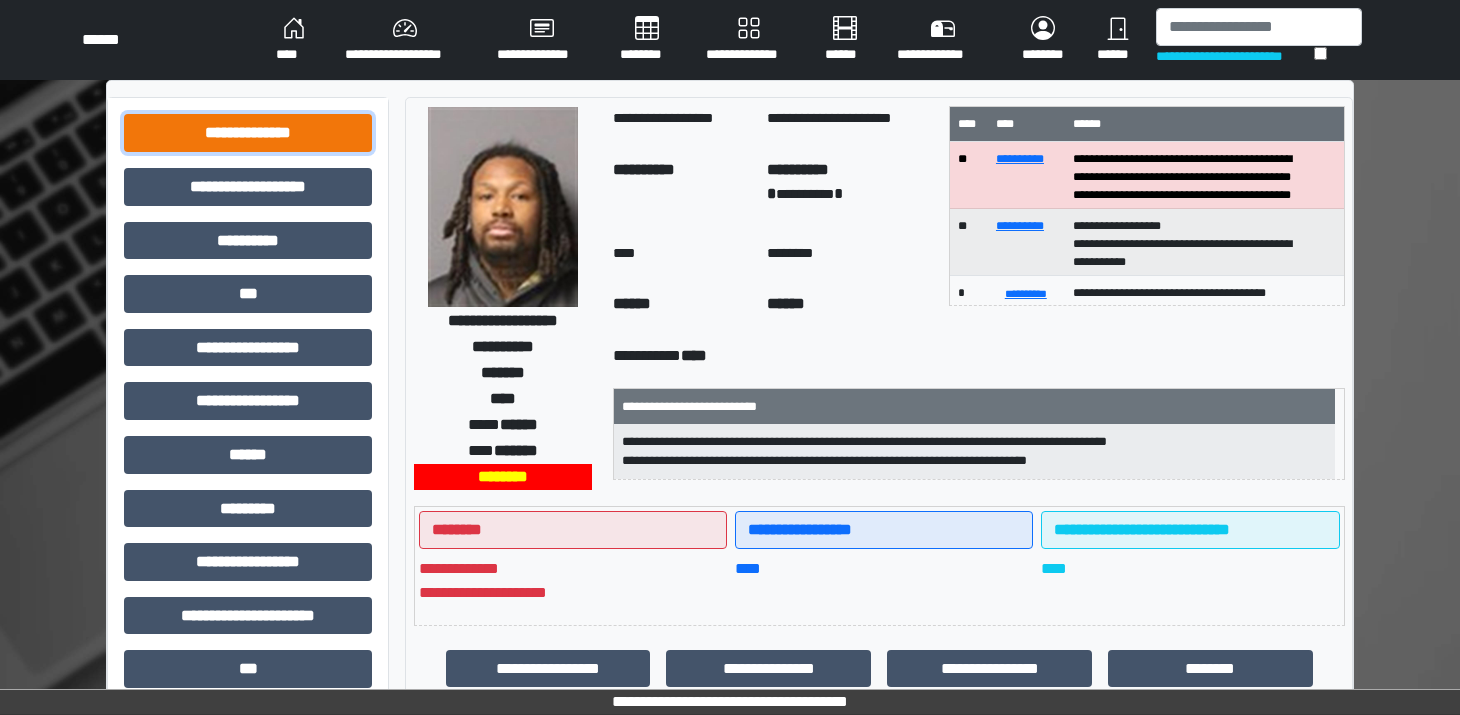 click on "**********" at bounding box center (248, 133) 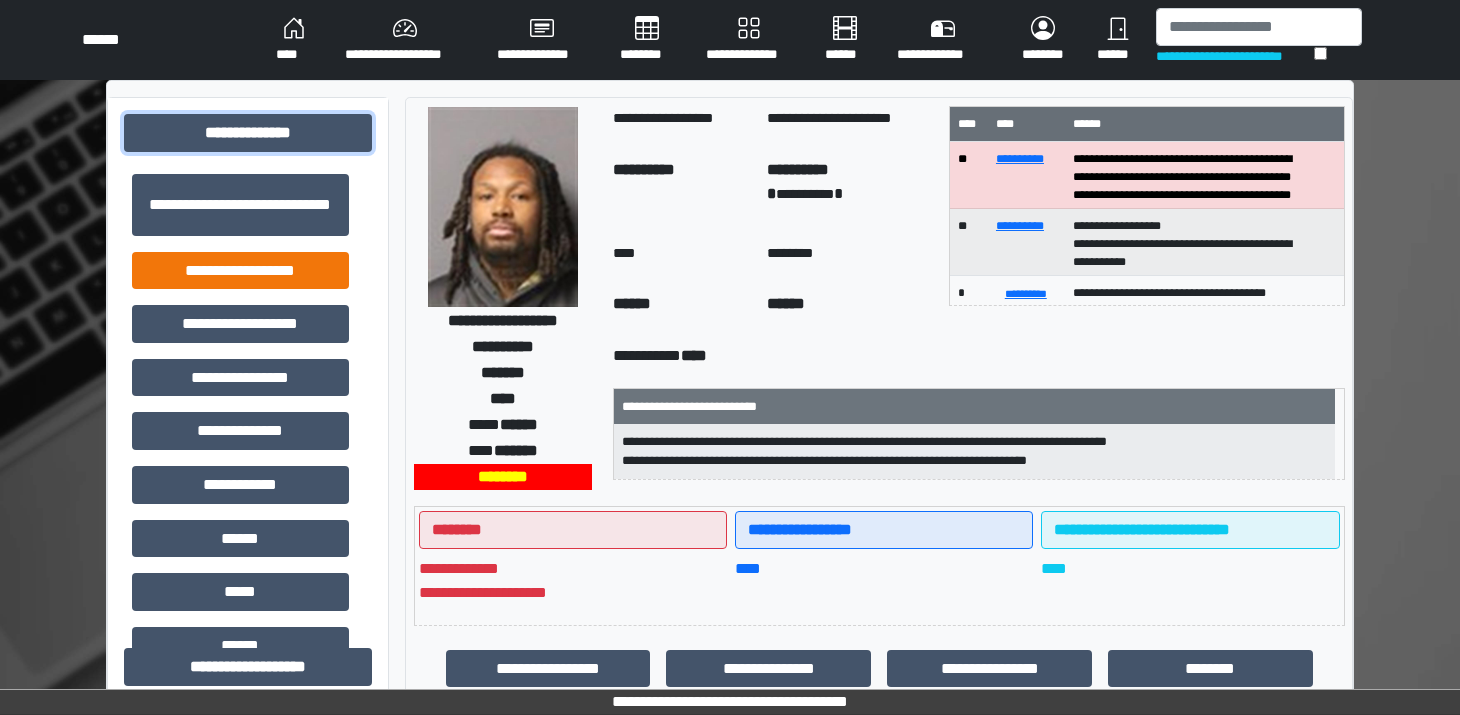 scroll, scrollTop: 3, scrollLeft: 0, axis: vertical 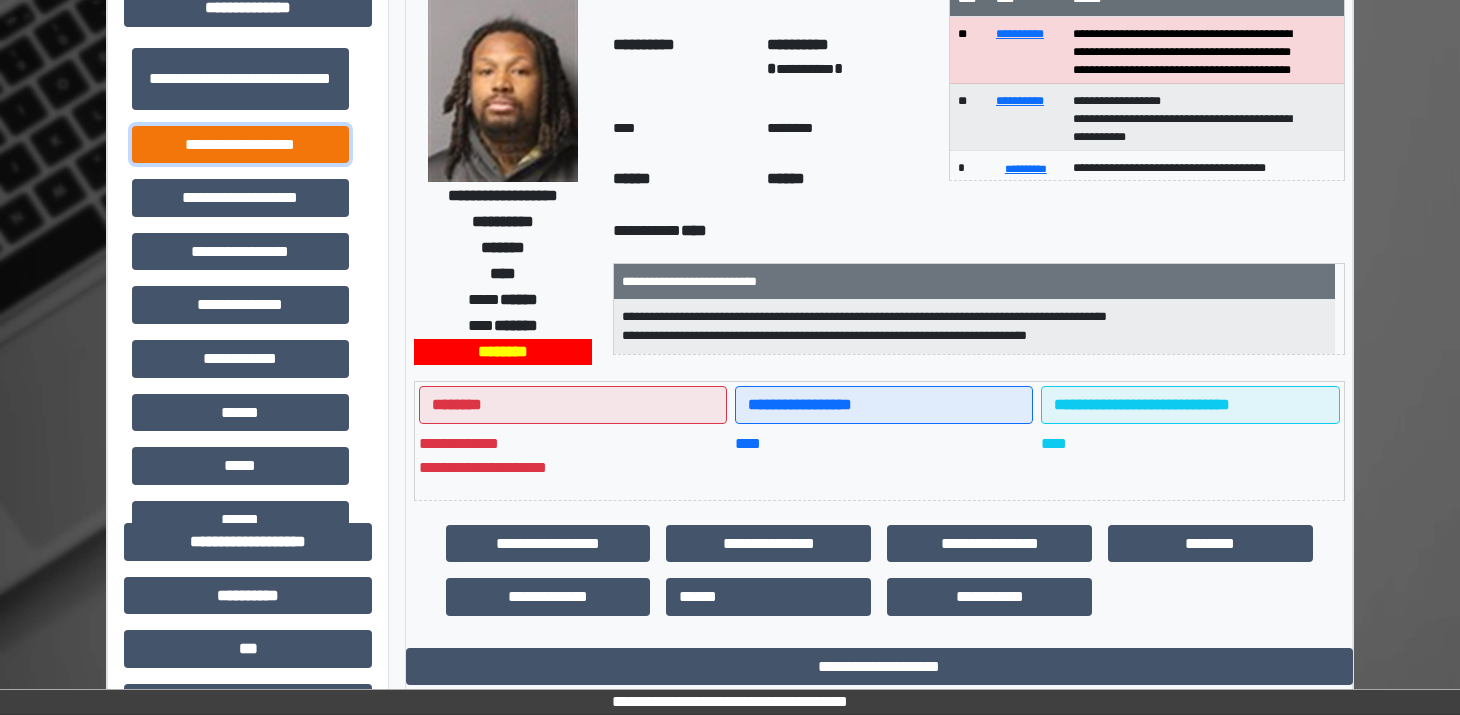 click on "**********" at bounding box center [240, 145] 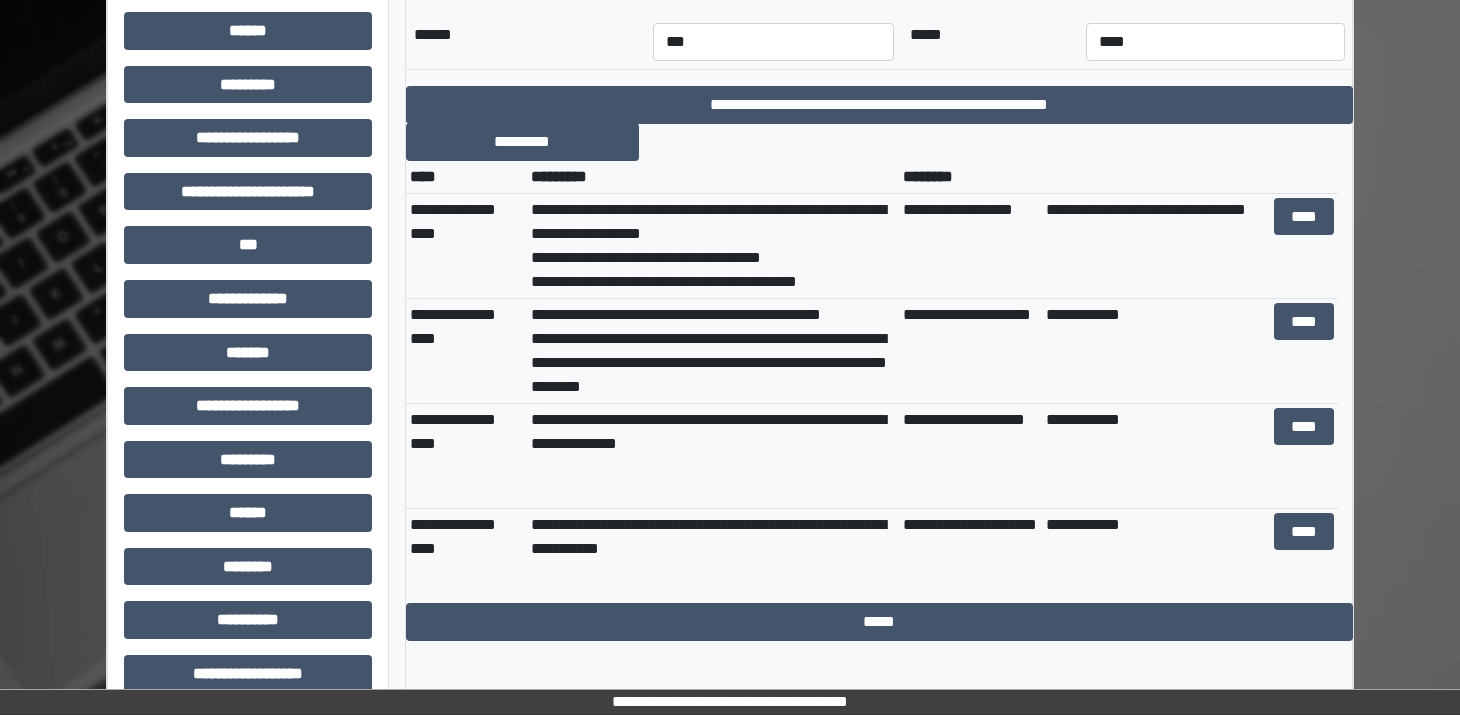 scroll, scrollTop: 920, scrollLeft: 0, axis: vertical 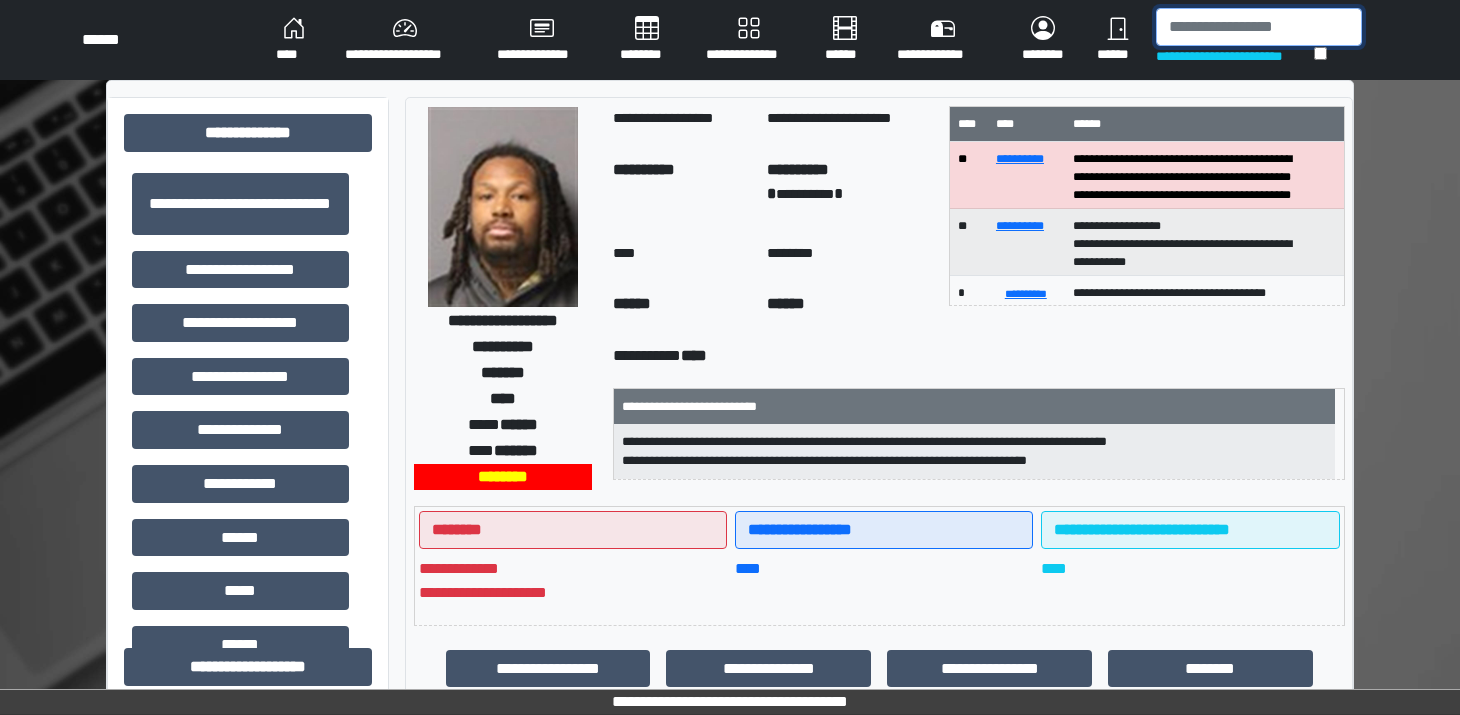 click at bounding box center [1259, 27] 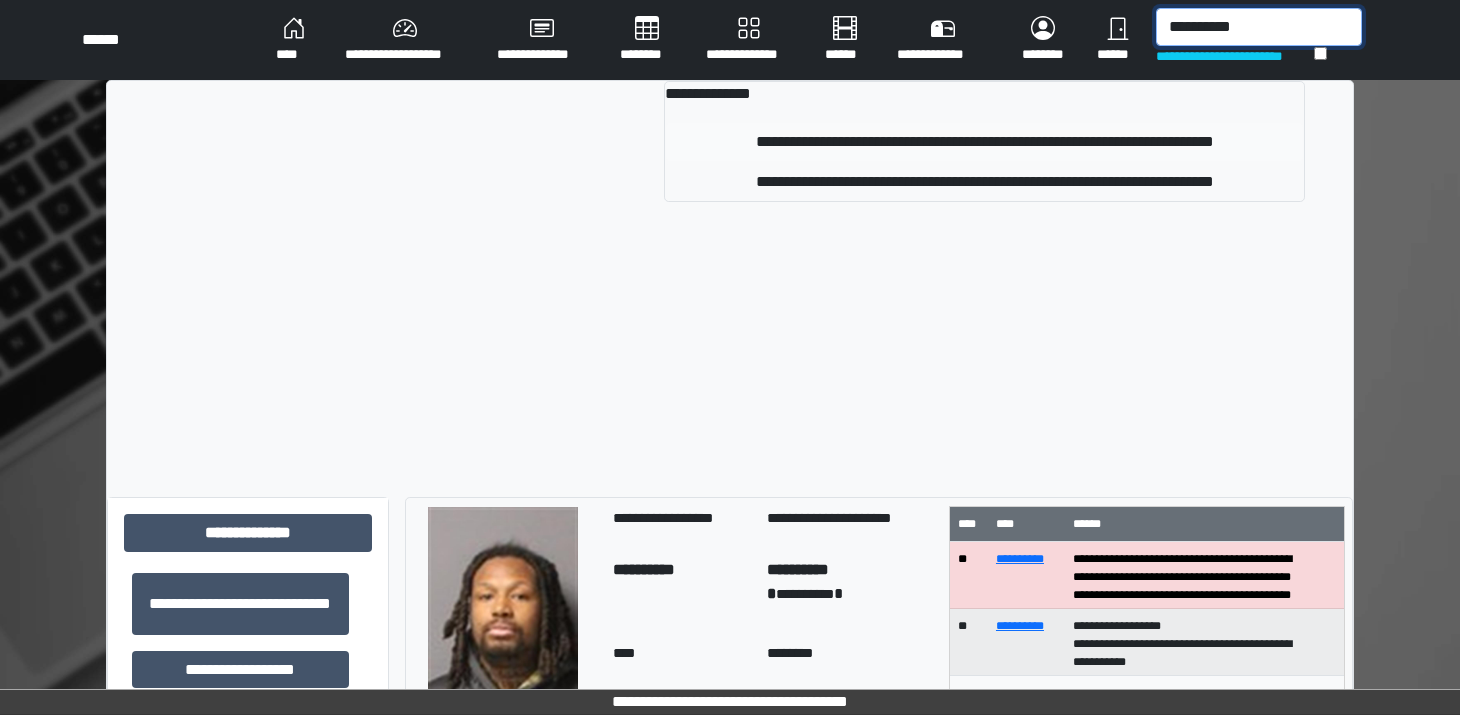 type on "**********" 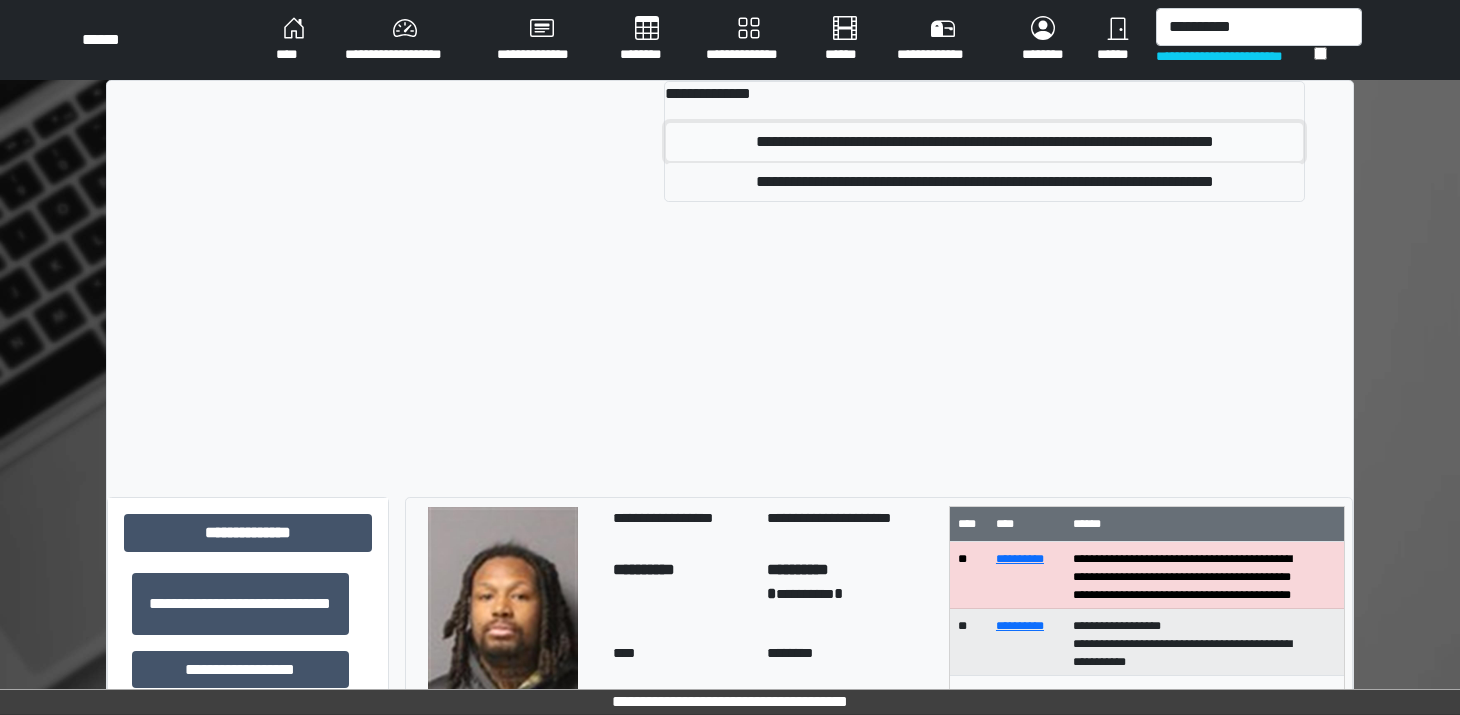 click on "**********" at bounding box center [984, 142] 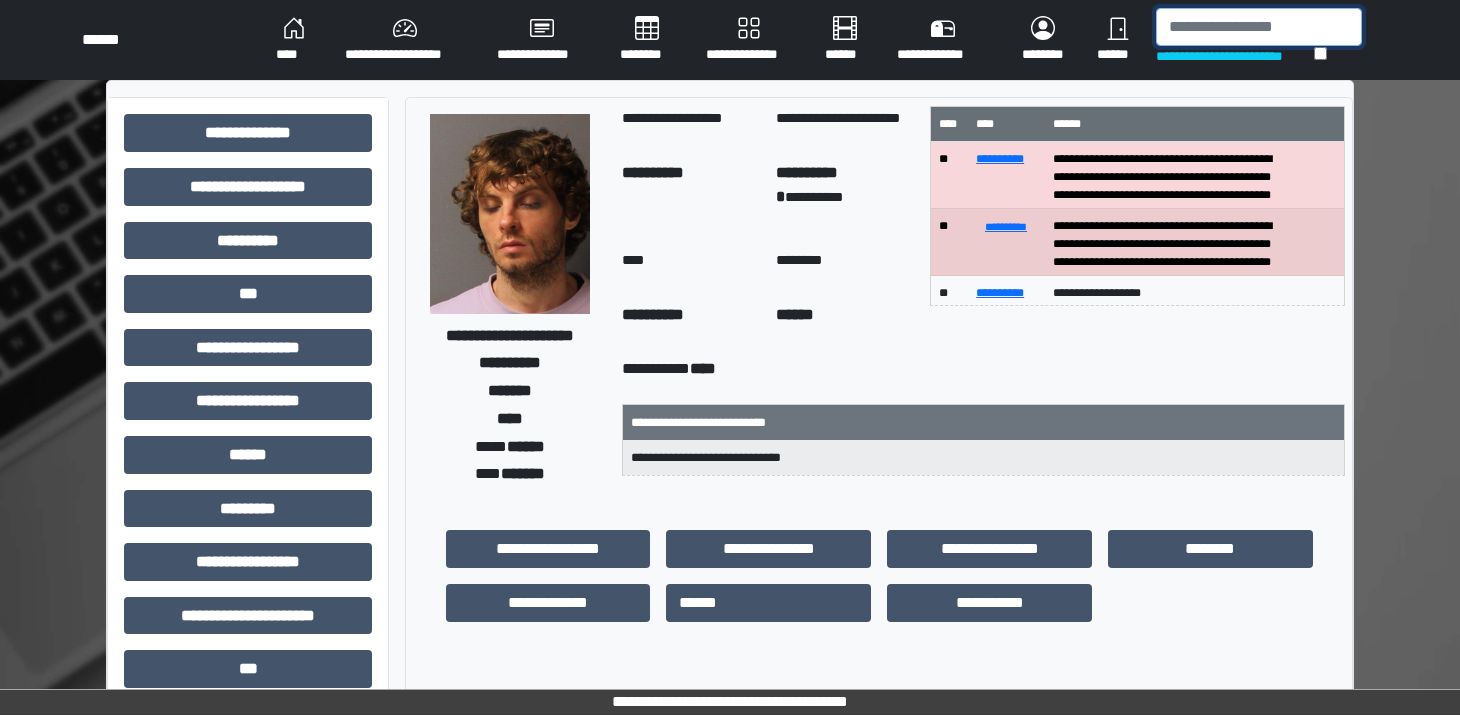click at bounding box center [1259, 27] 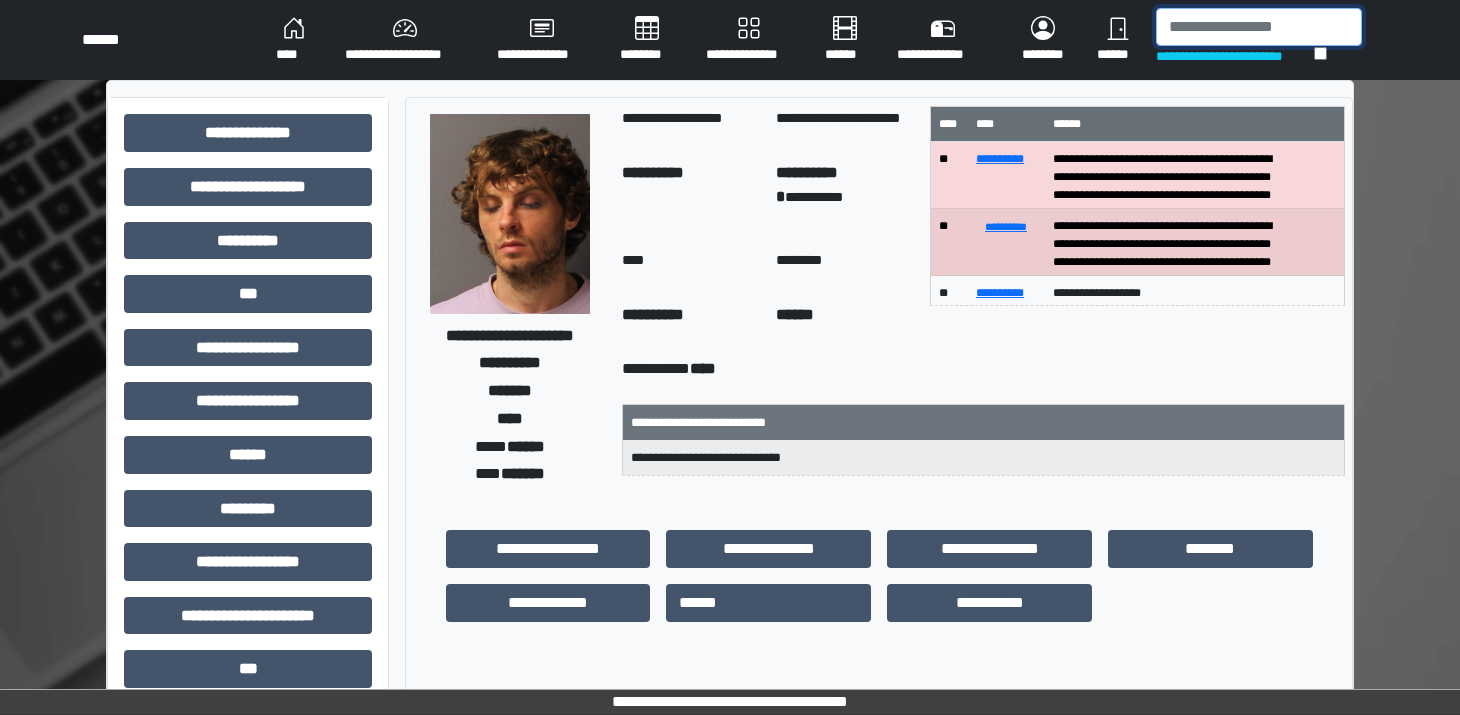 click at bounding box center (1259, 27) 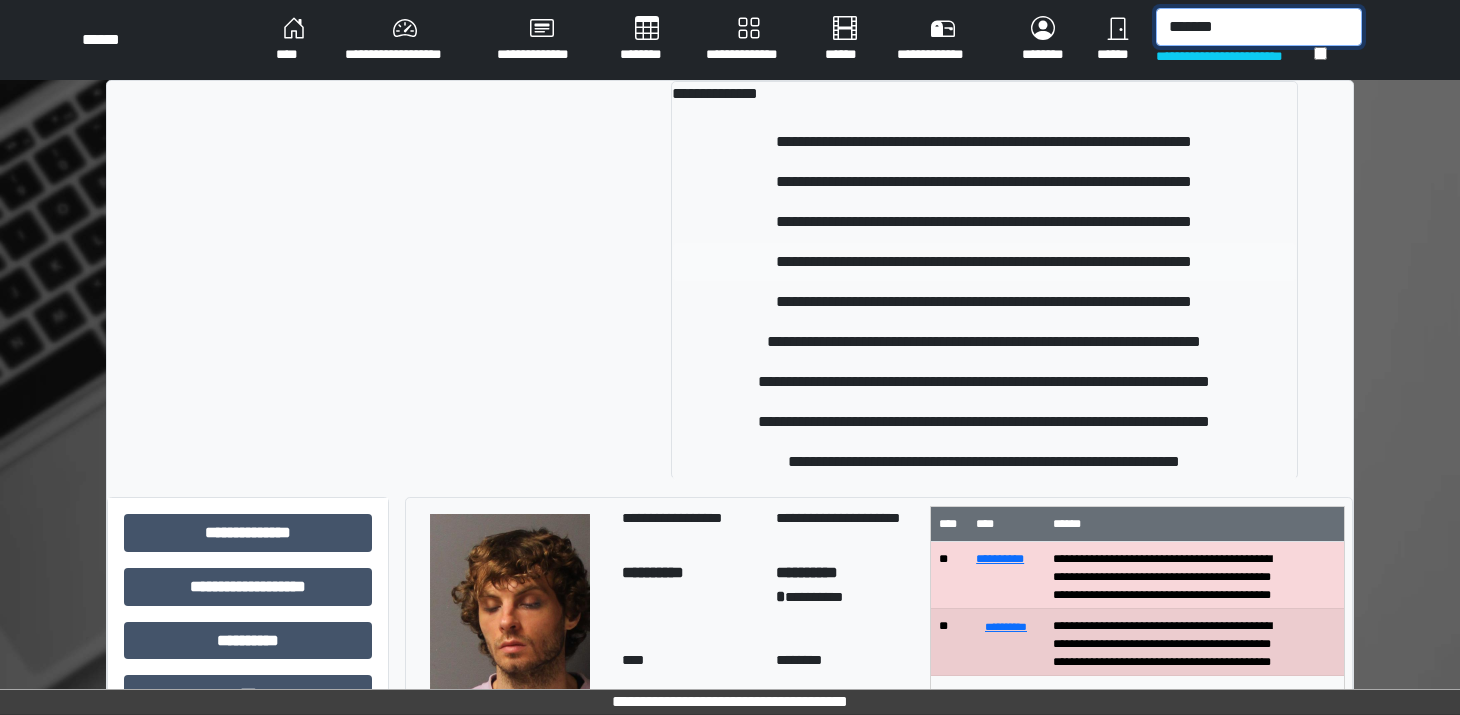type on "*******" 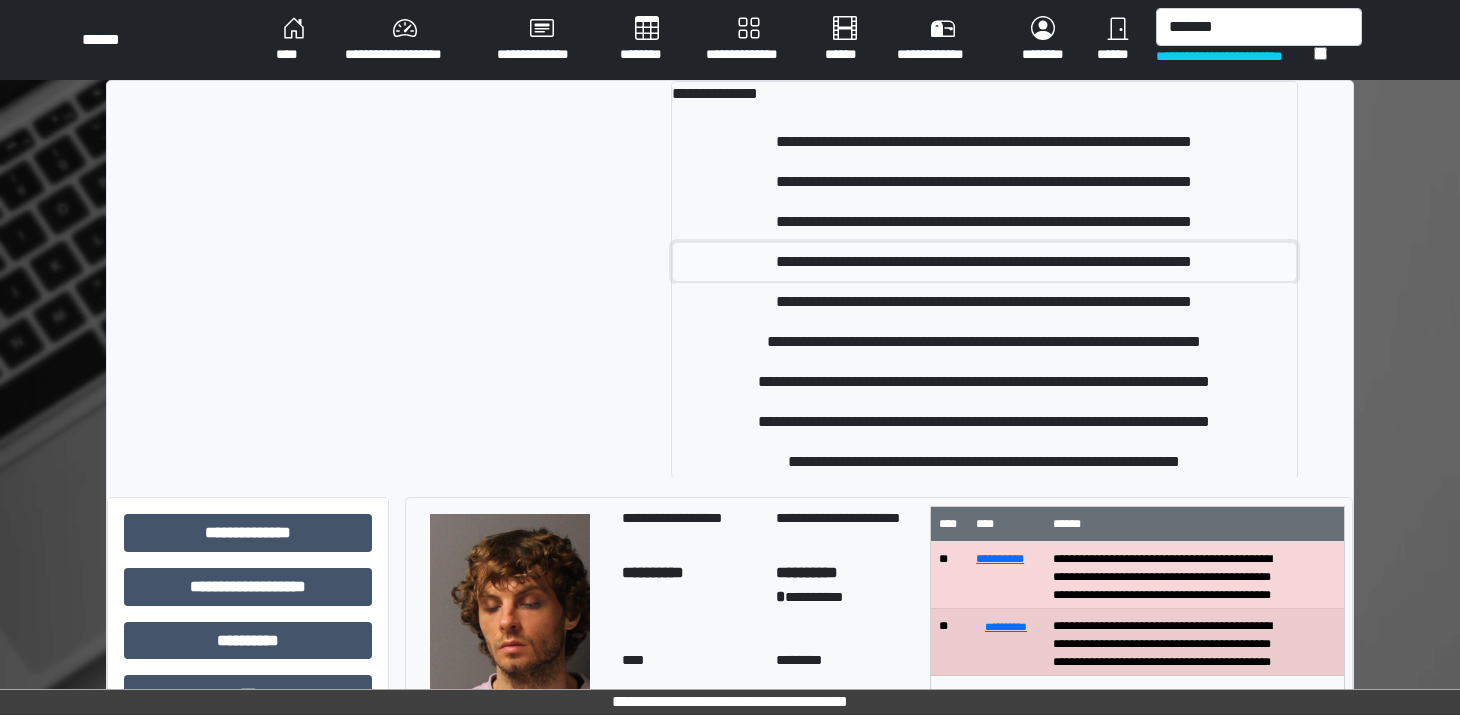 click on "**********" at bounding box center [984, 262] 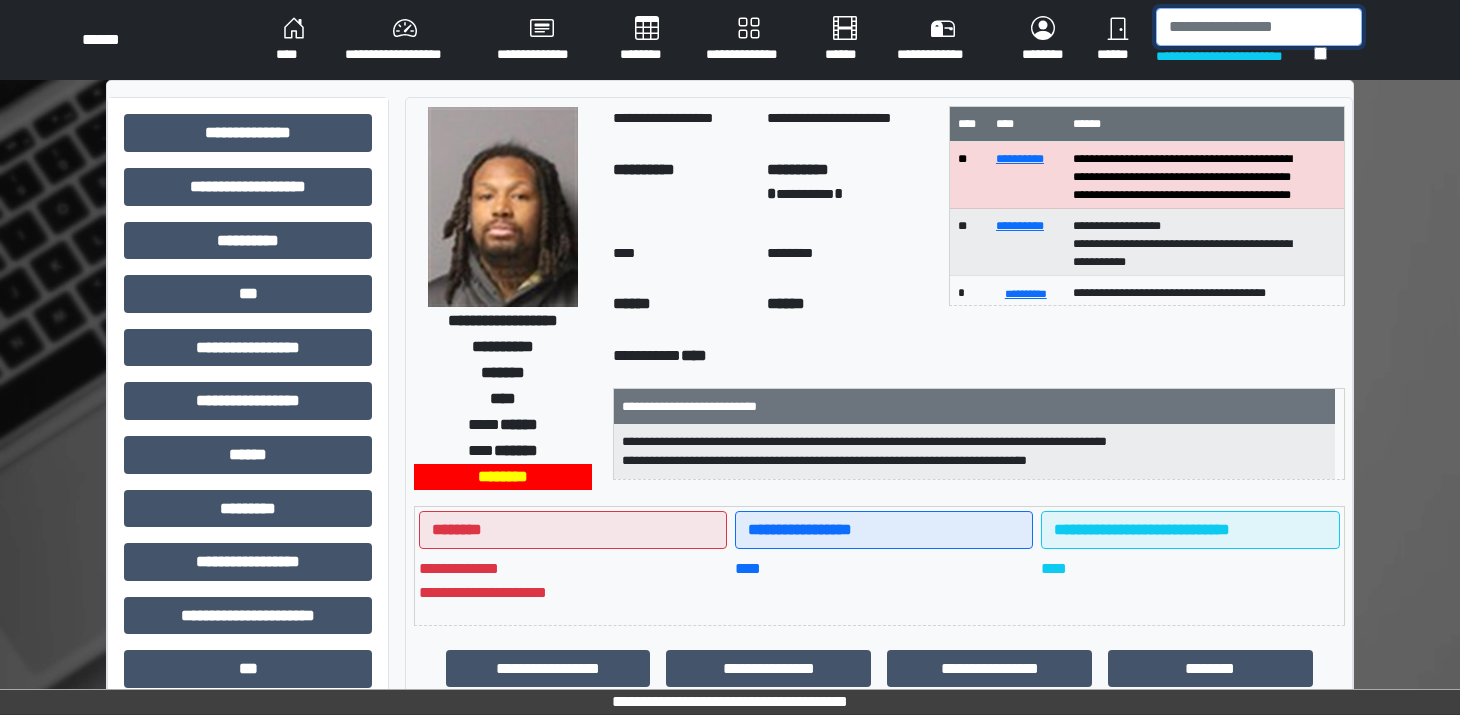 click at bounding box center [1259, 27] 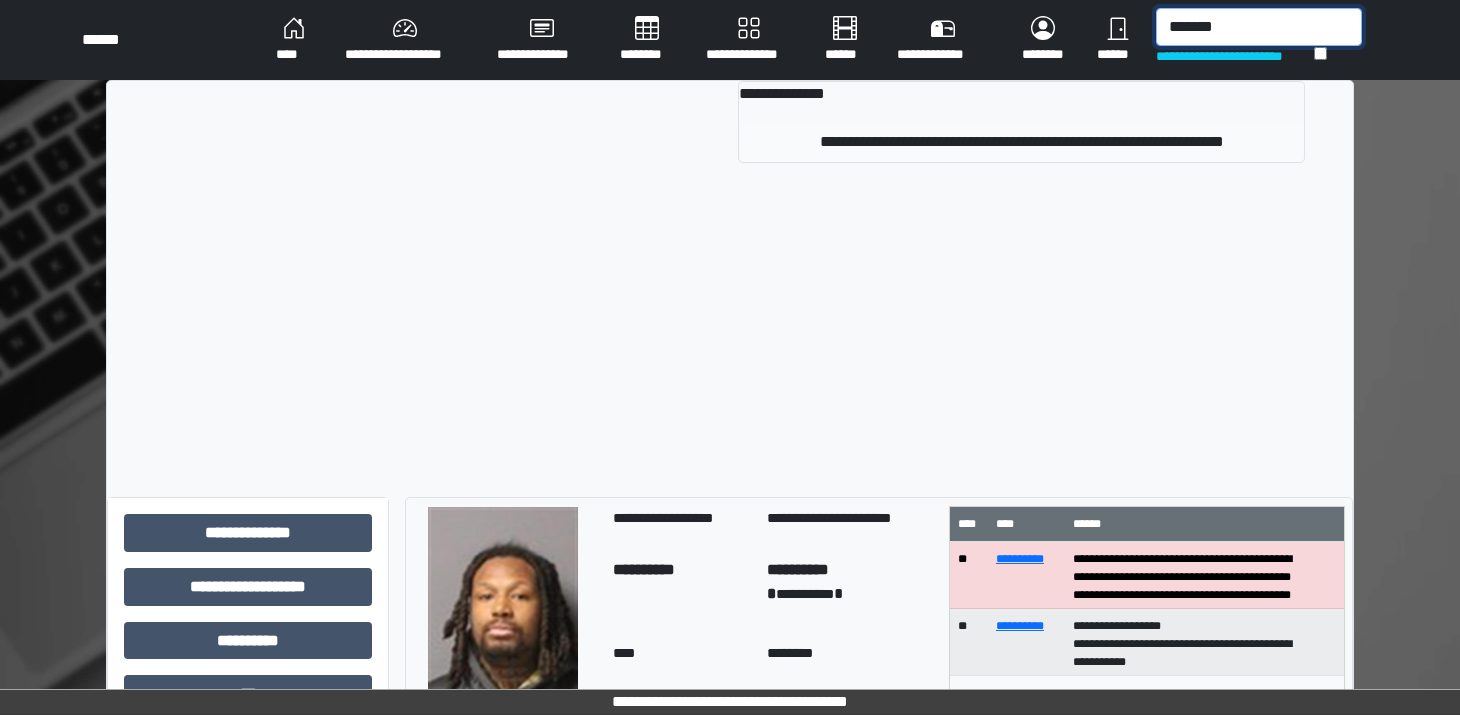 type on "*******" 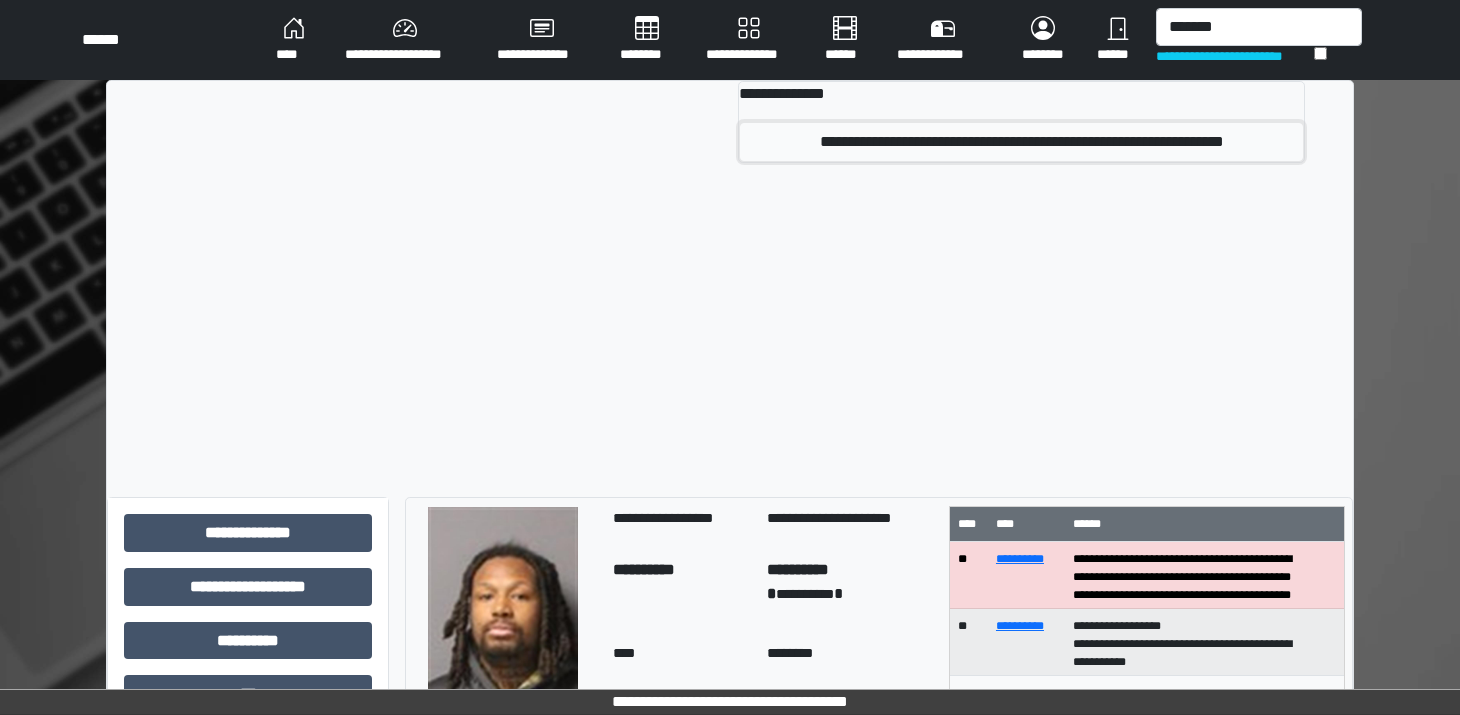 click on "**********" at bounding box center [1021, 142] 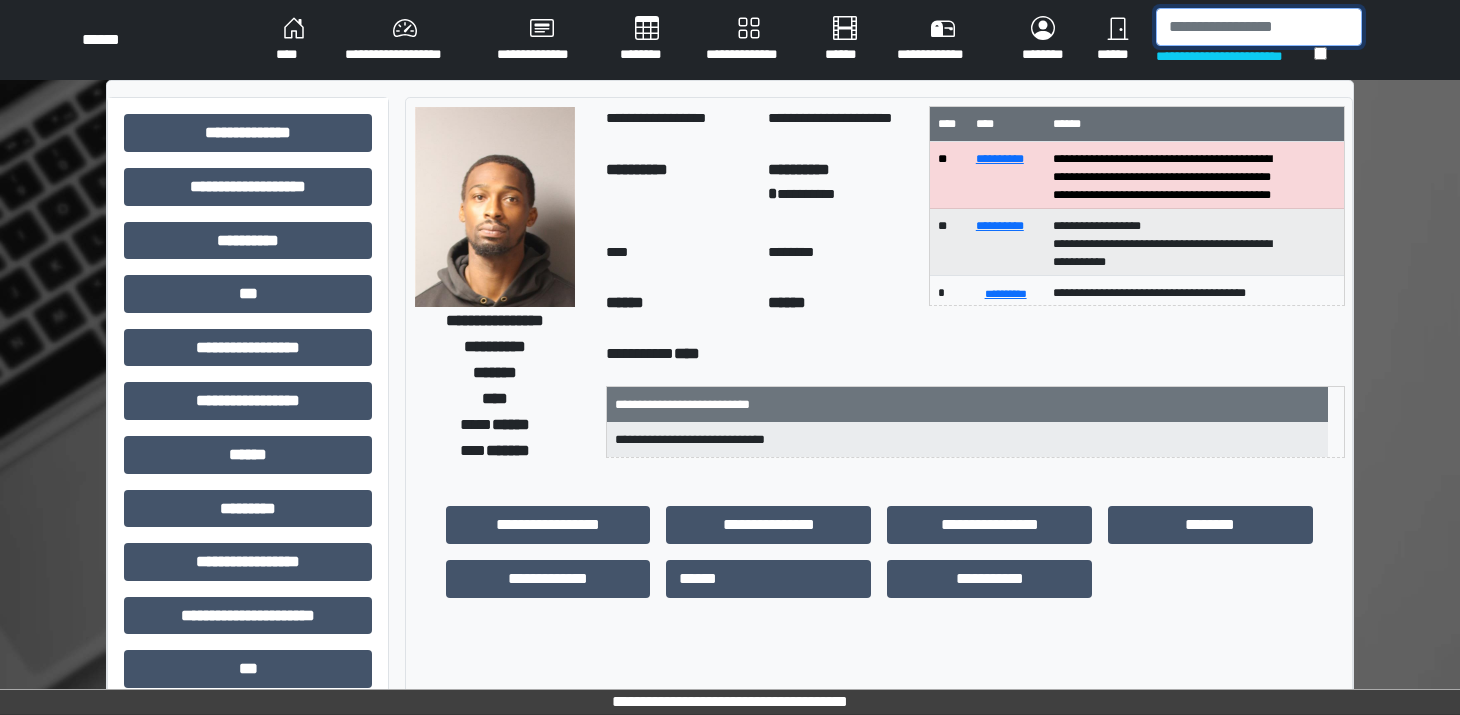 click at bounding box center [1259, 27] 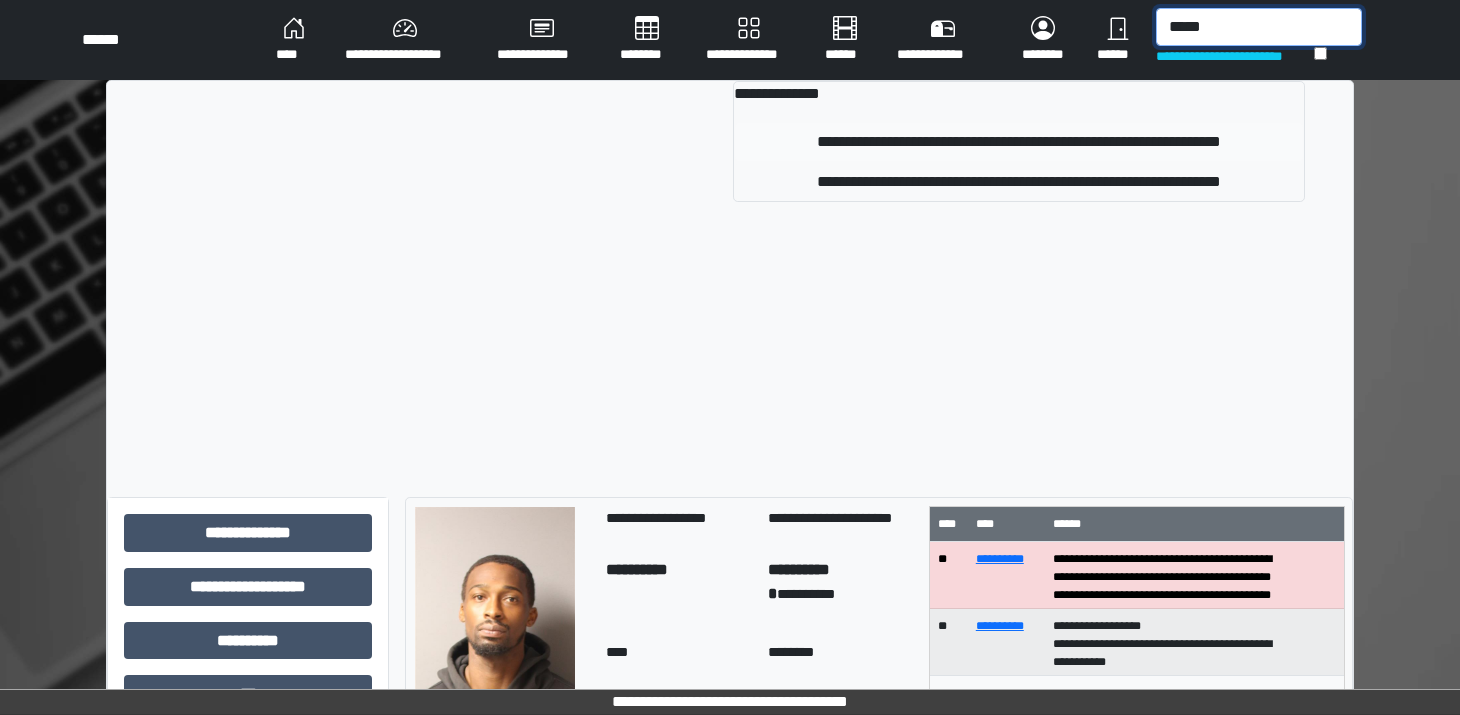 type on "*****" 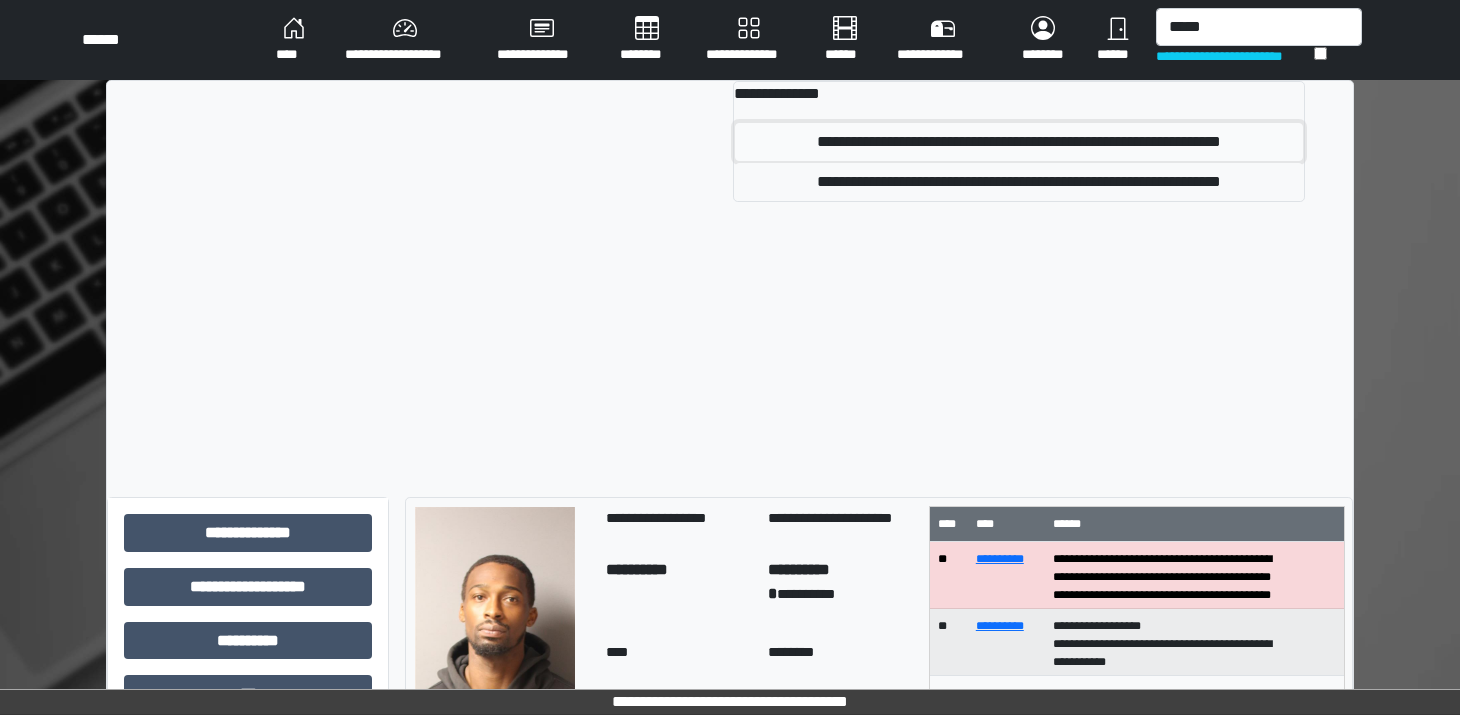 click on "**********" at bounding box center [1019, 142] 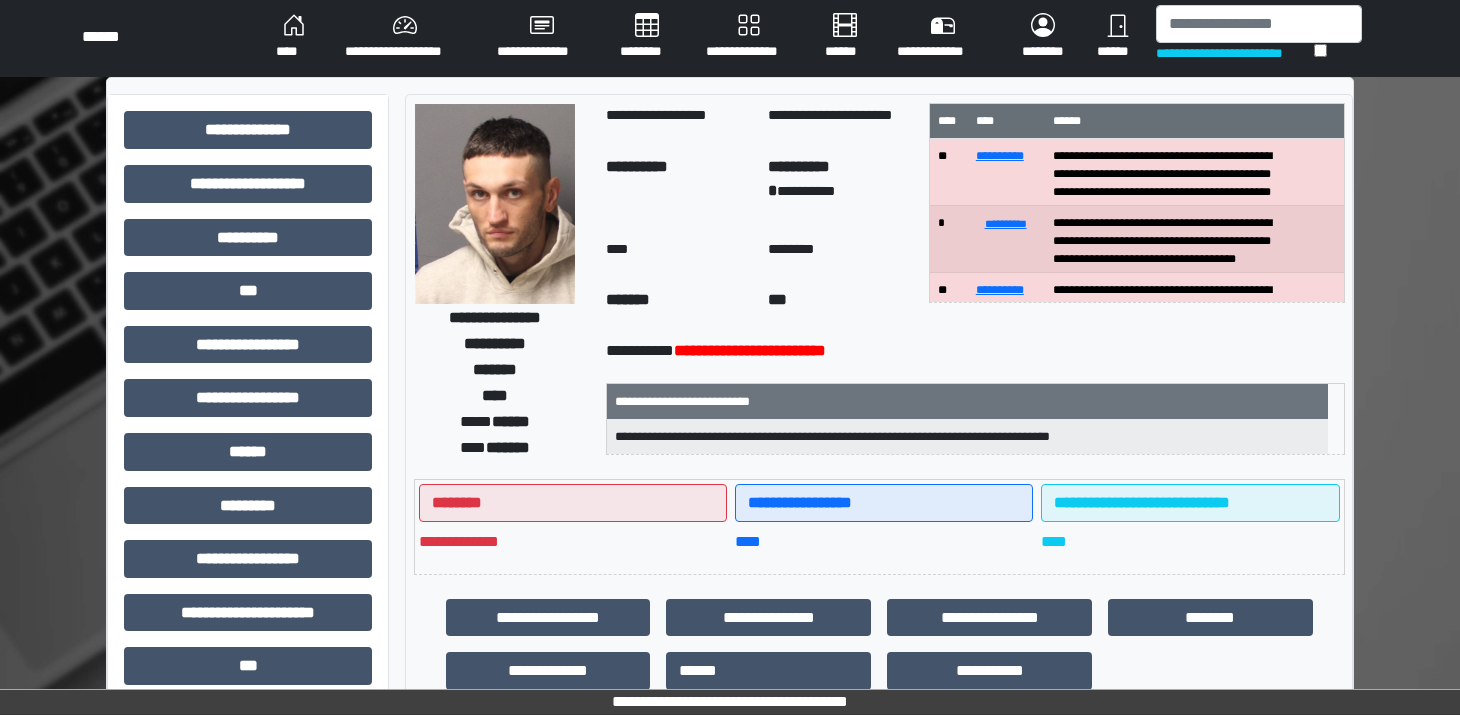 scroll, scrollTop: 4, scrollLeft: 0, axis: vertical 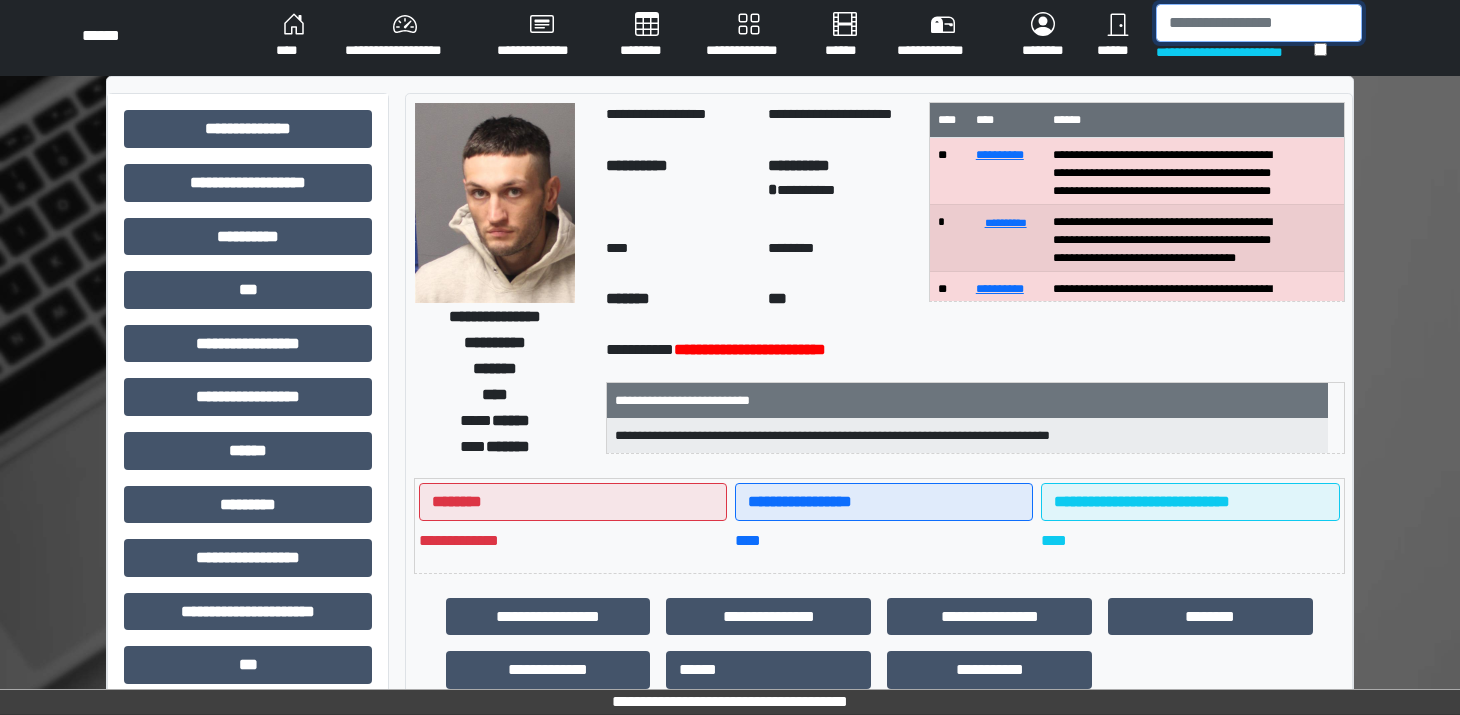 click at bounding box center (1259, 23) 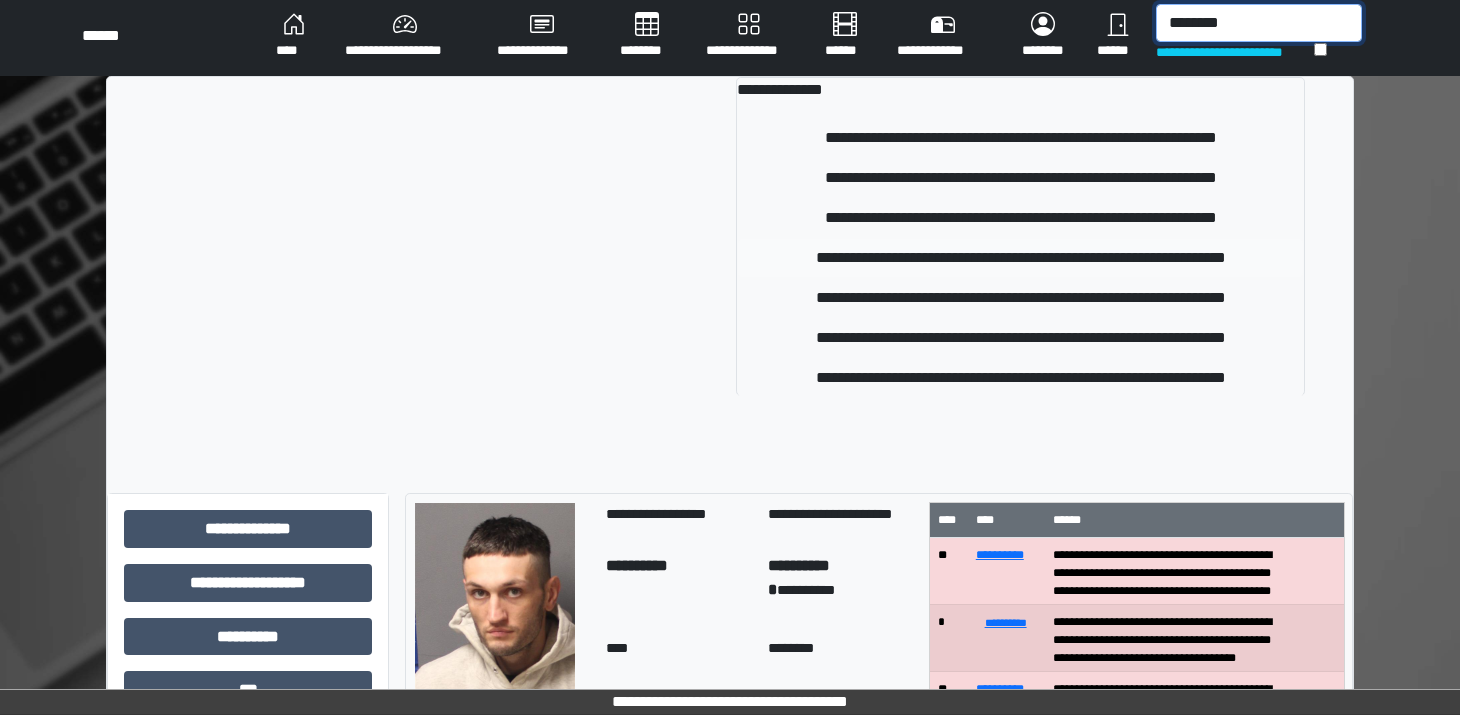 type on "********" 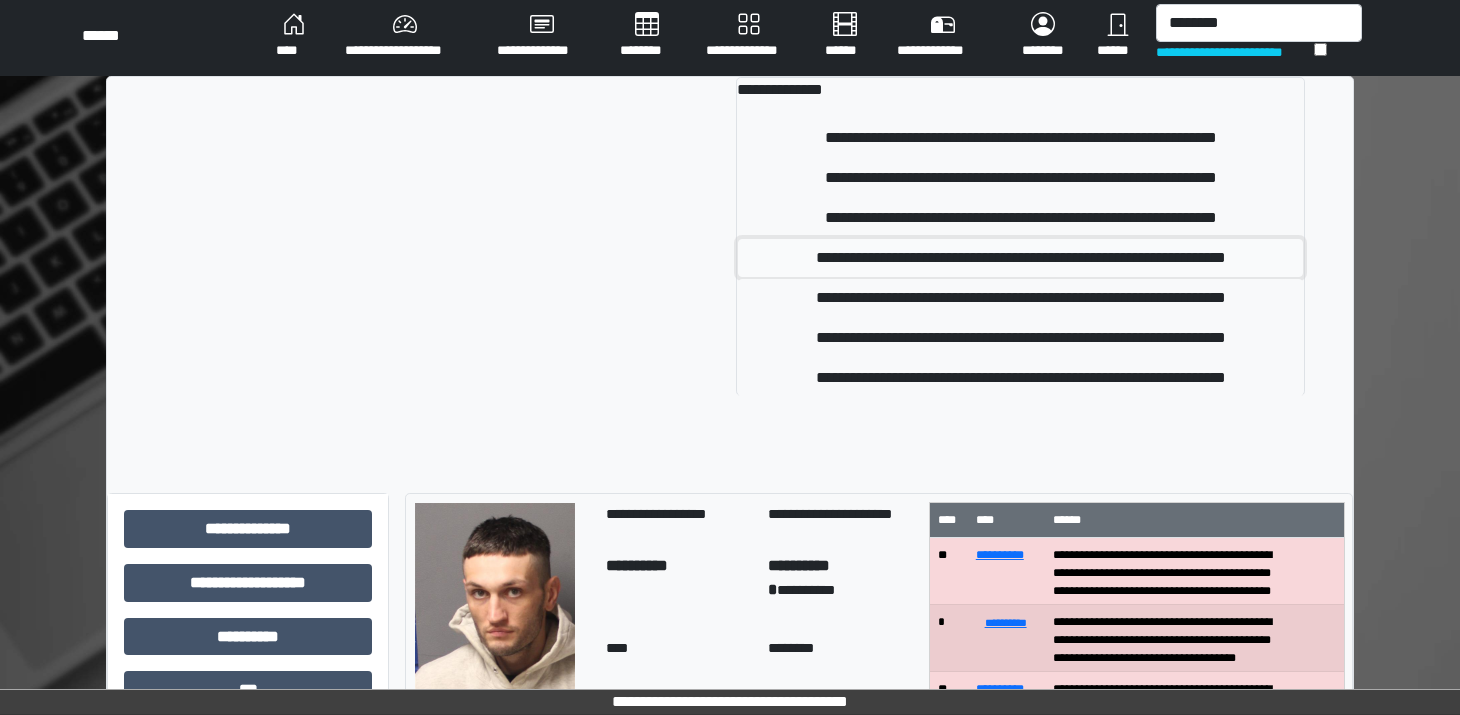 click on "**********" at bounding box center (1020, 258) 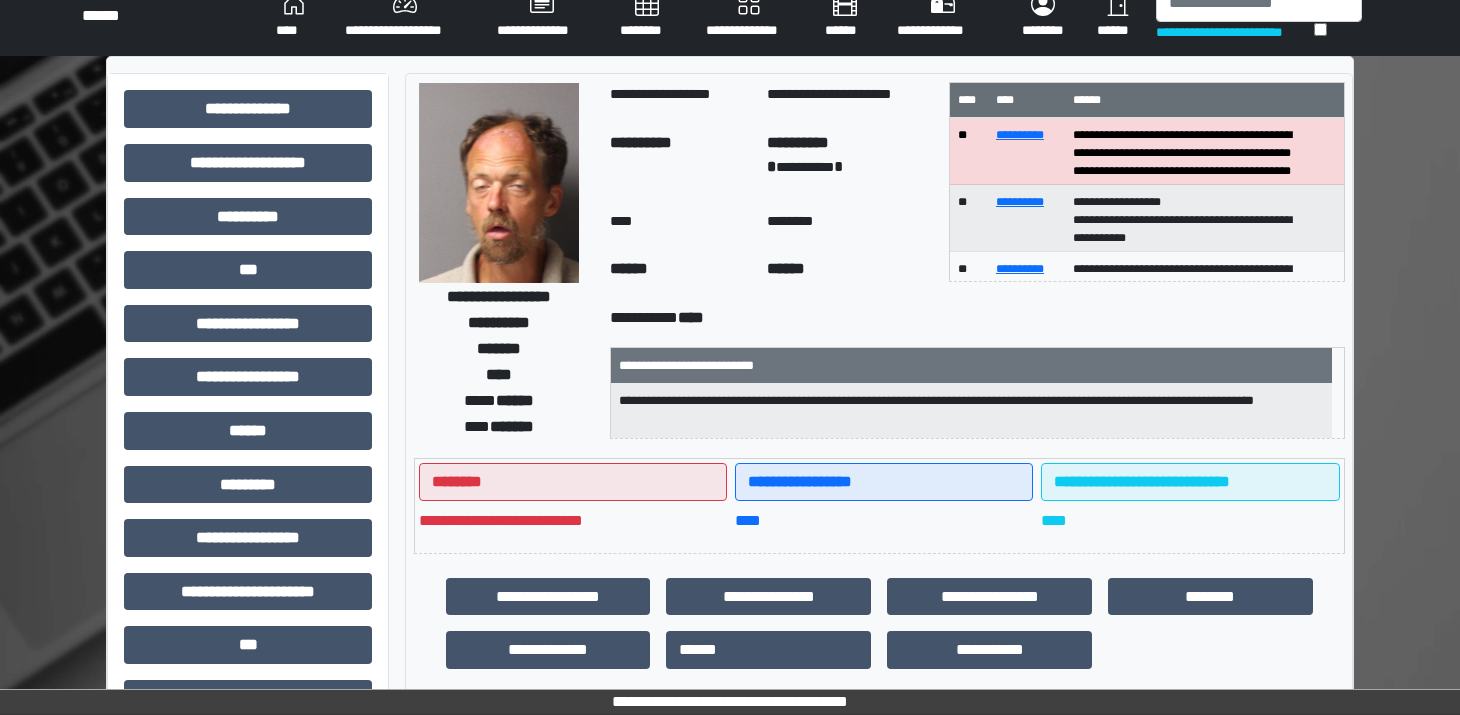 scroll, scrollTop: 27, scrollLeft: 0, axis: vertical 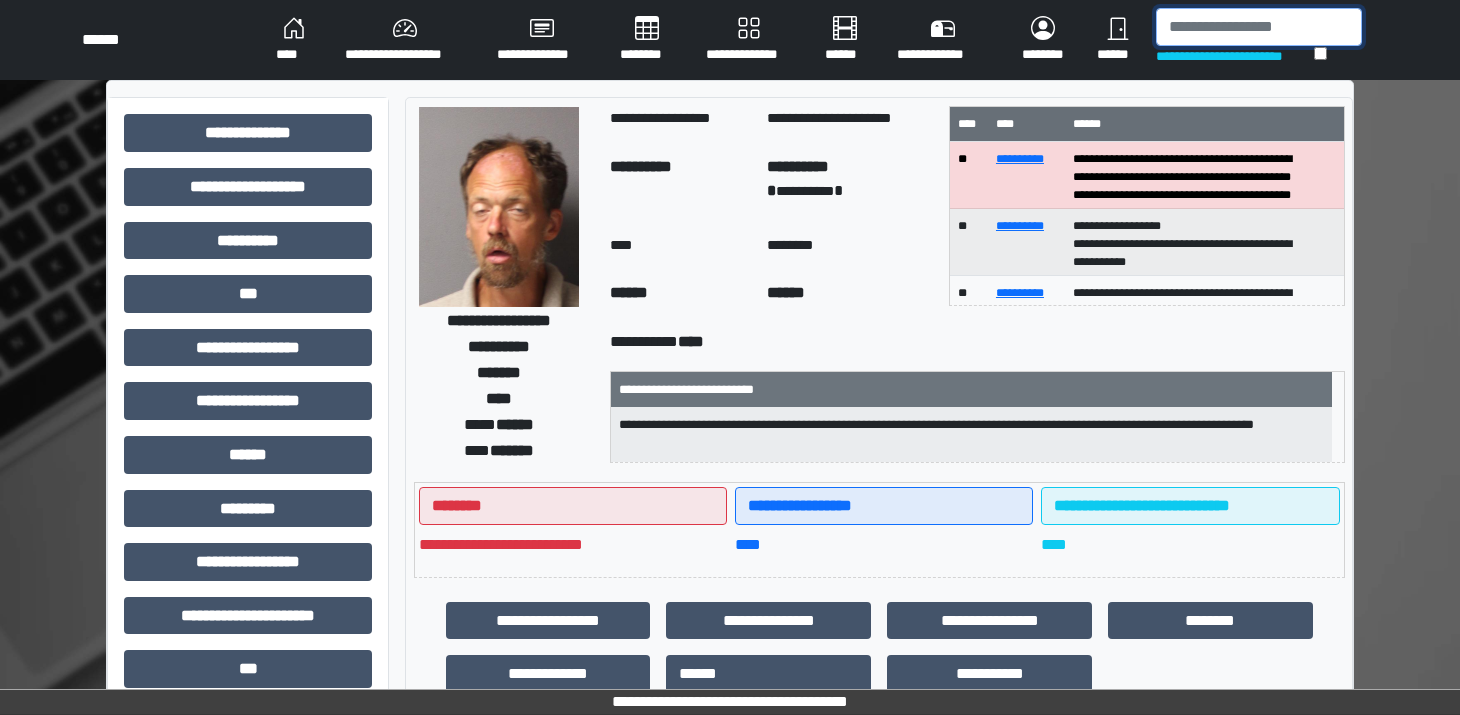 click at bounding box center (1259, 27) 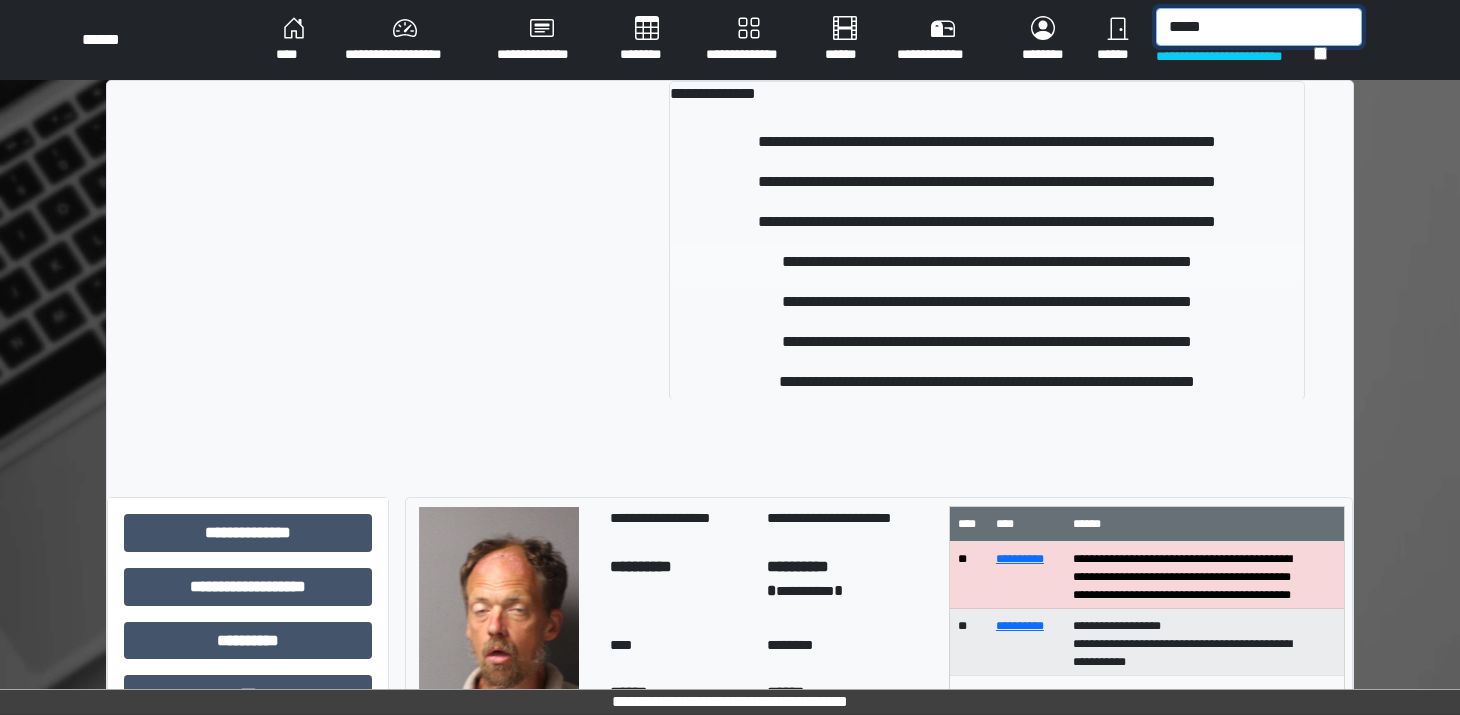 type on "*****" 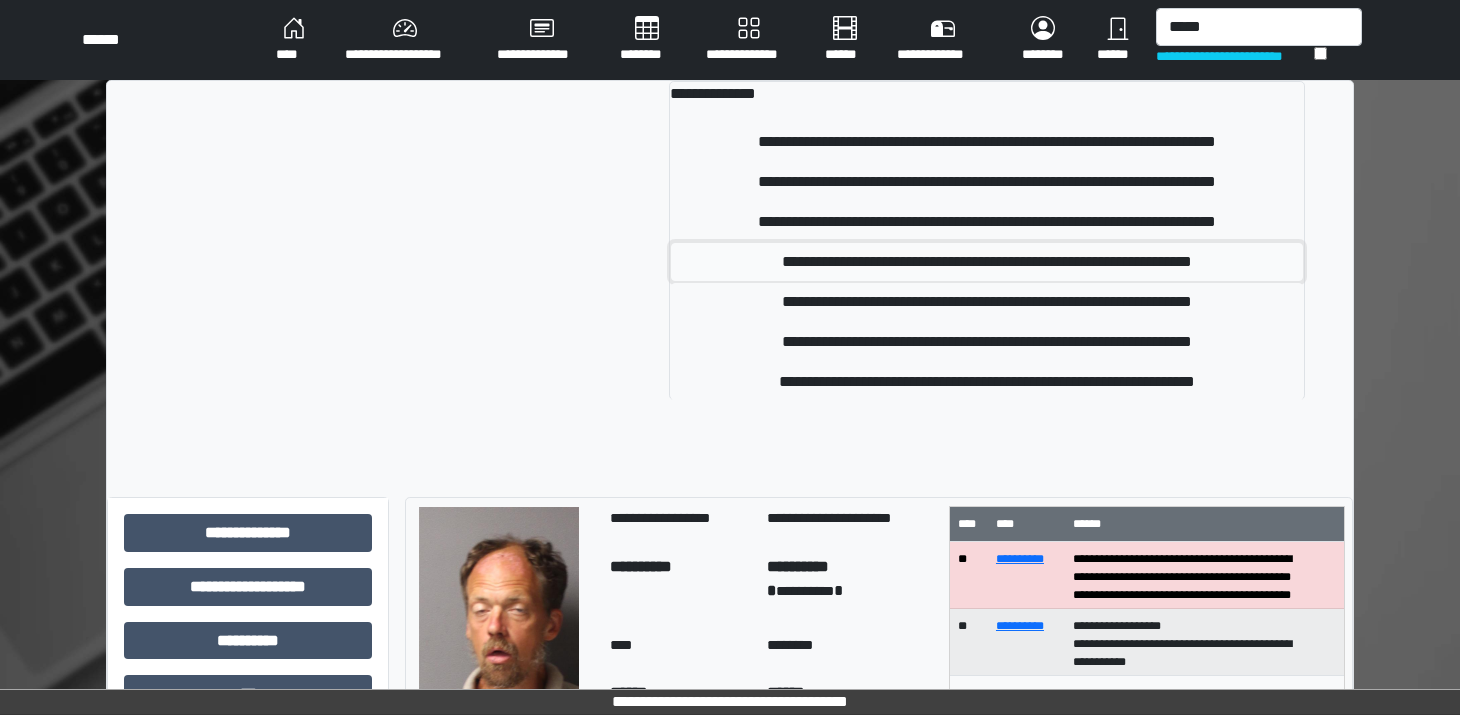 click on "**********" at bounding box center (987, 262) 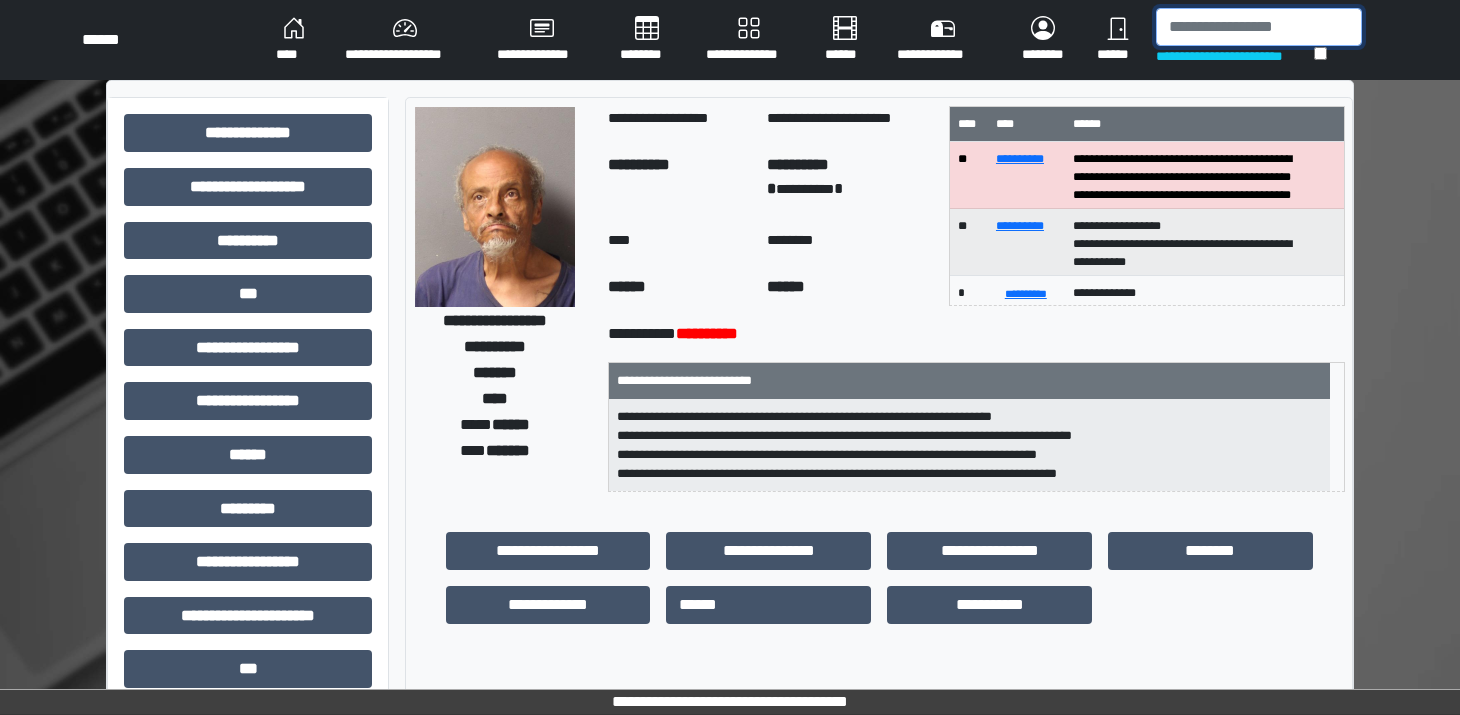 click at bounding box center (1259, 27) 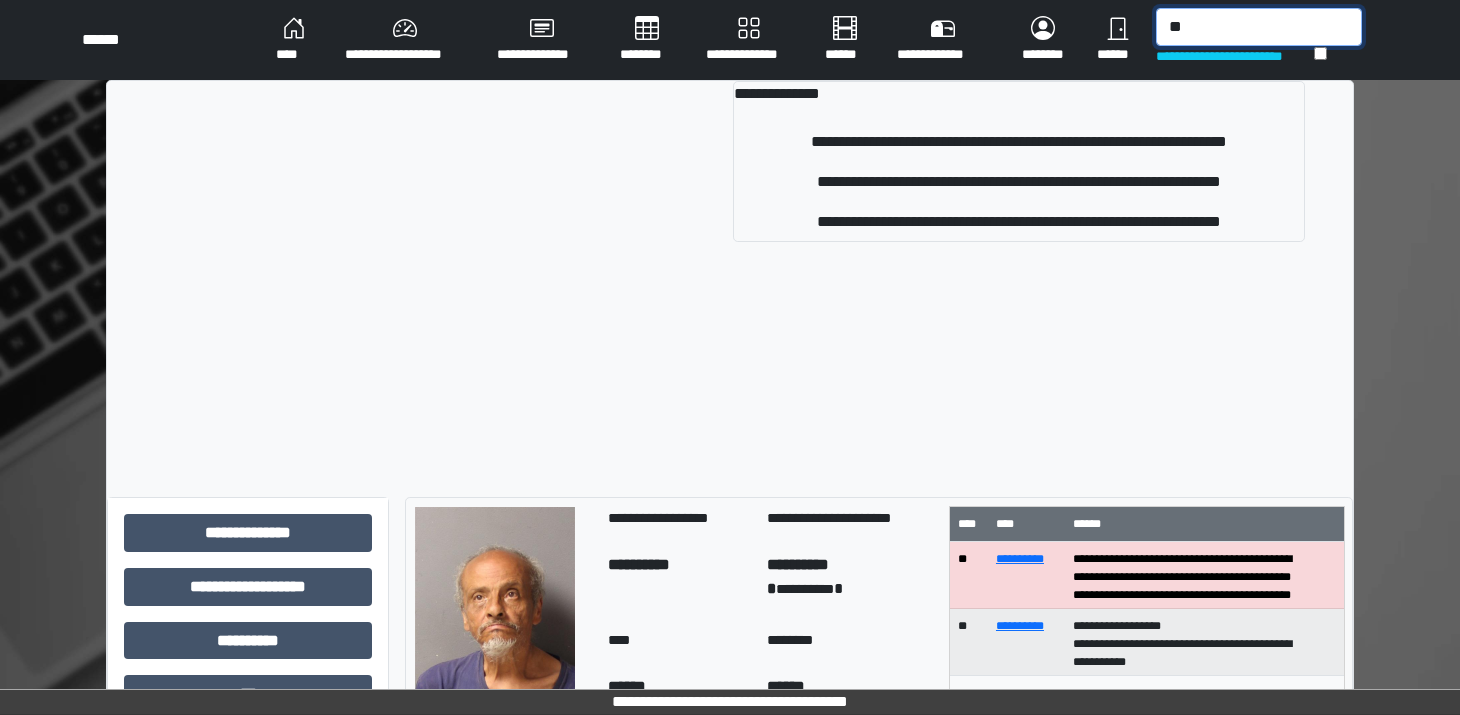 type on "*" 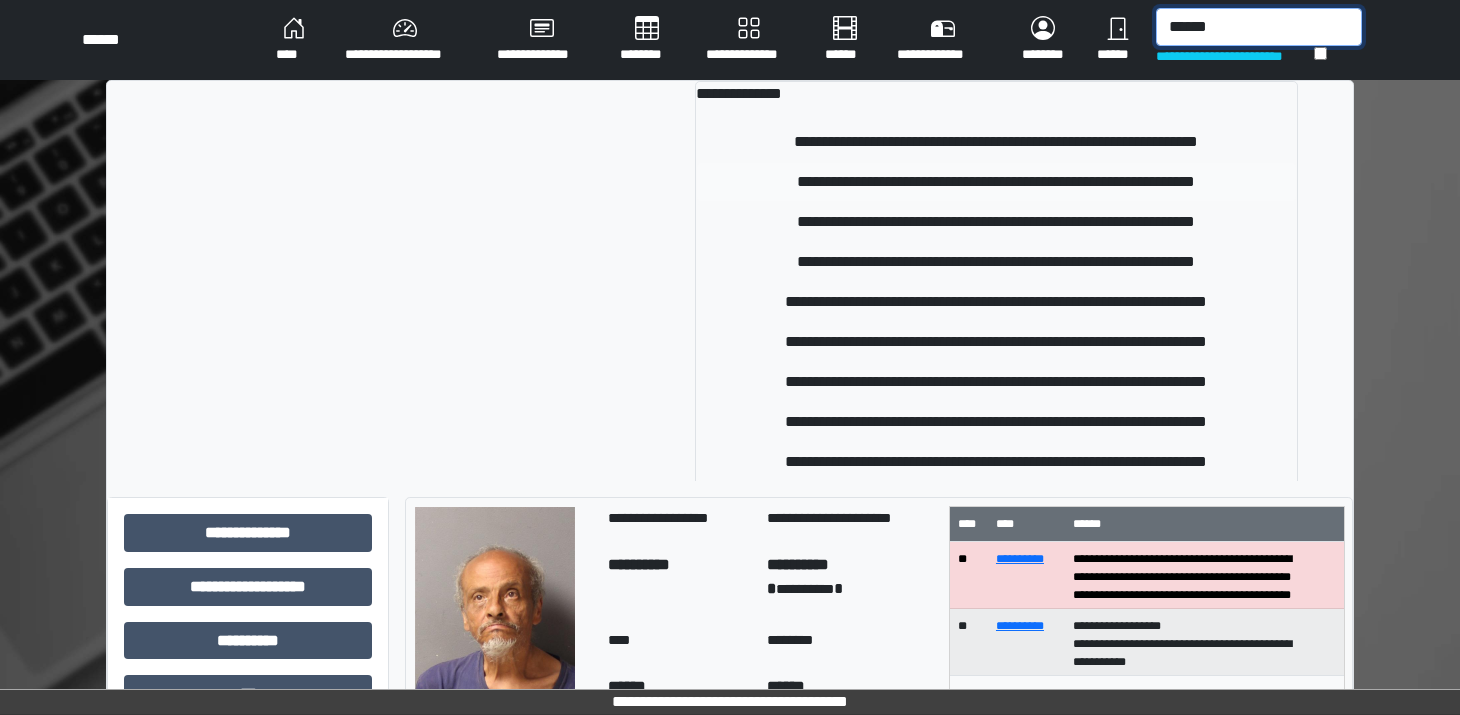 type on "******" 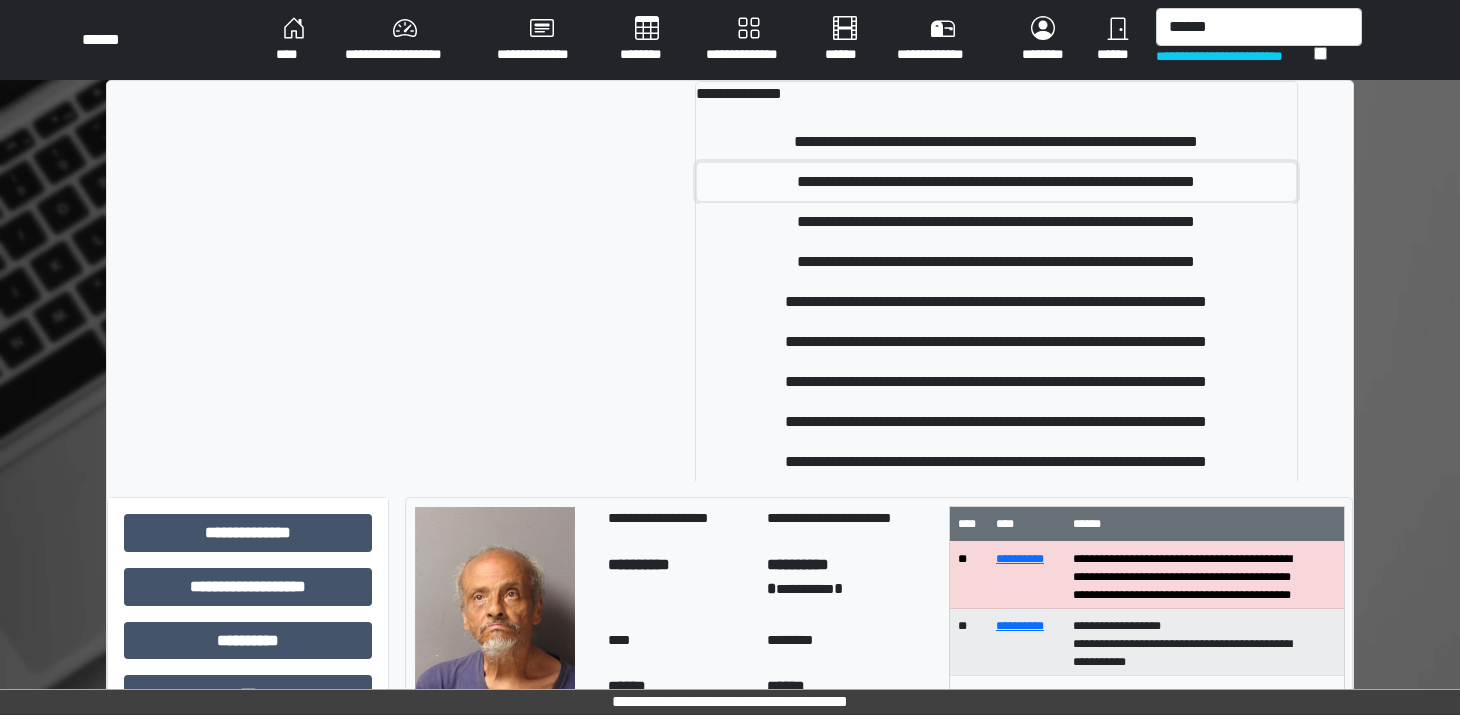 click on "**********" at bounding box center (996, 182) 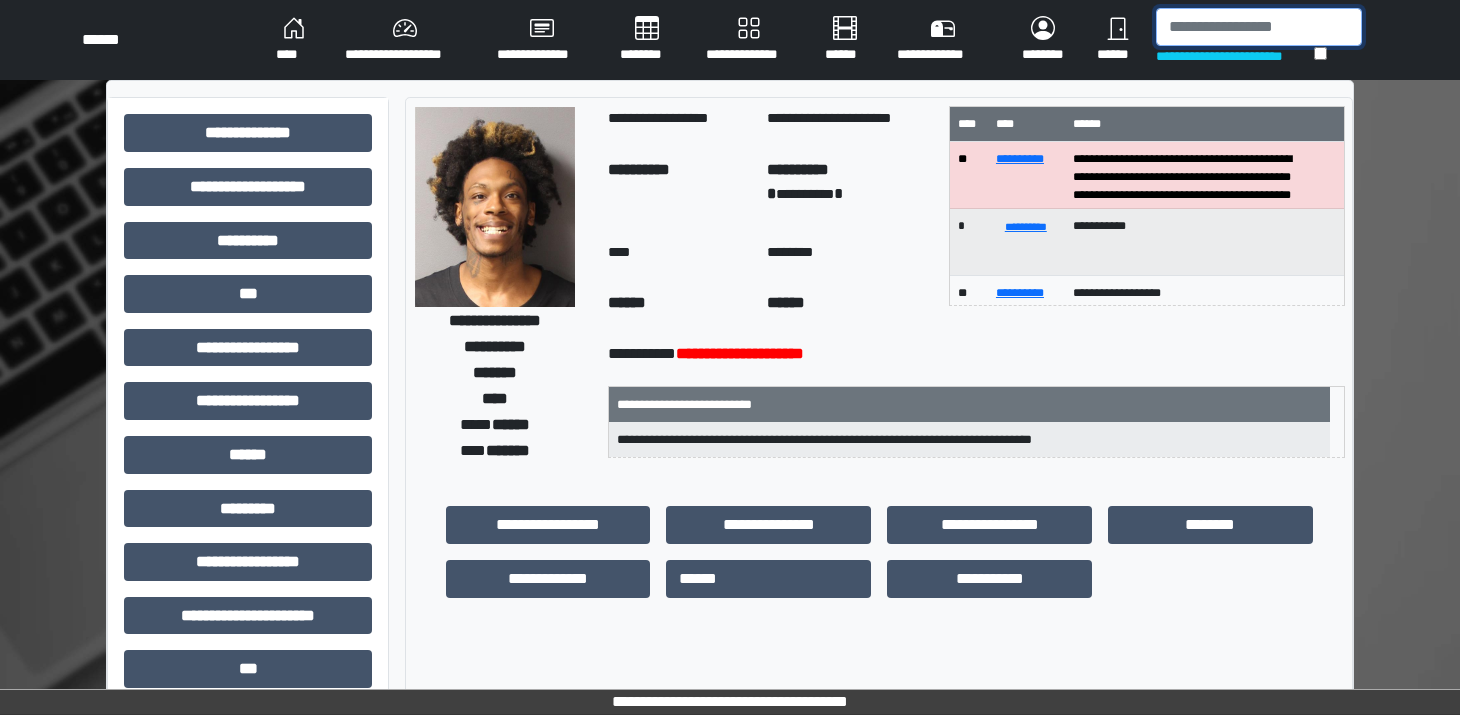 click at bounding box center (1259, 27) 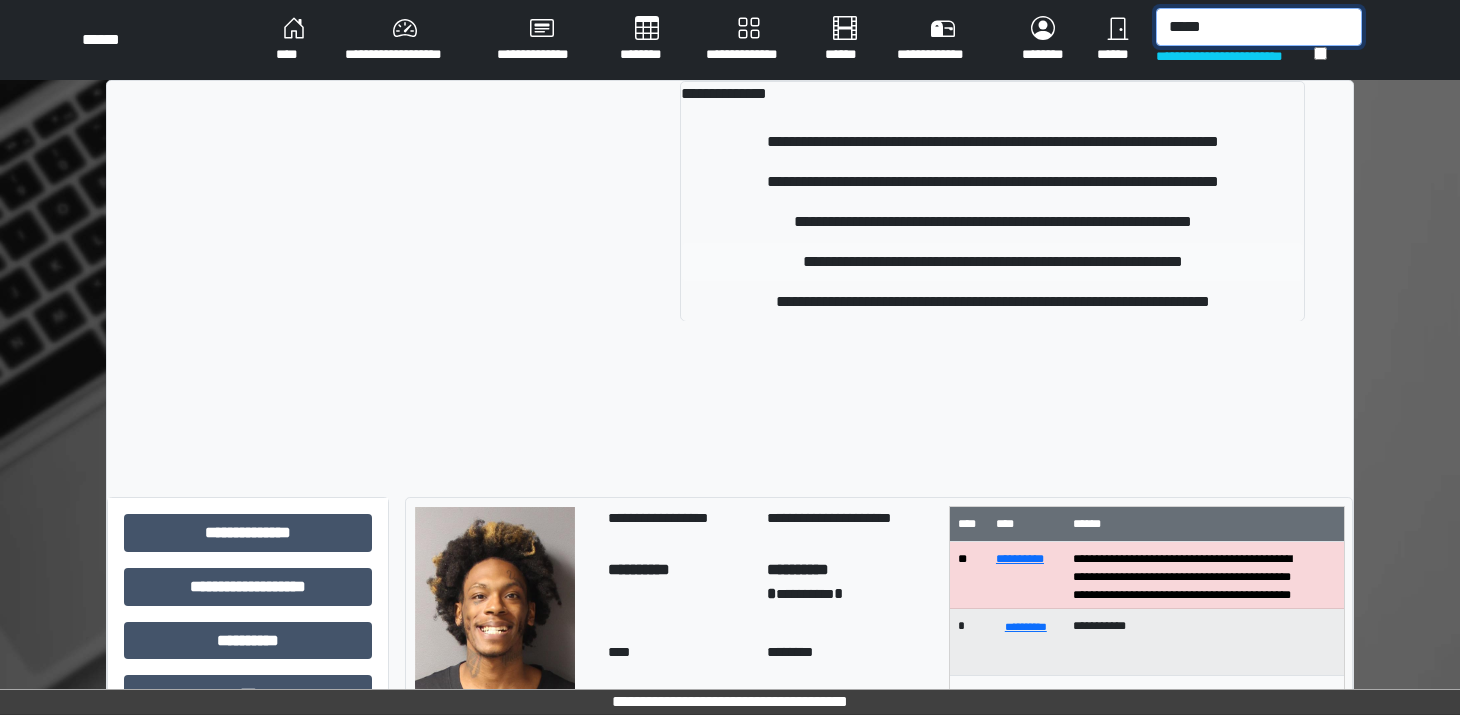 type on "*****" 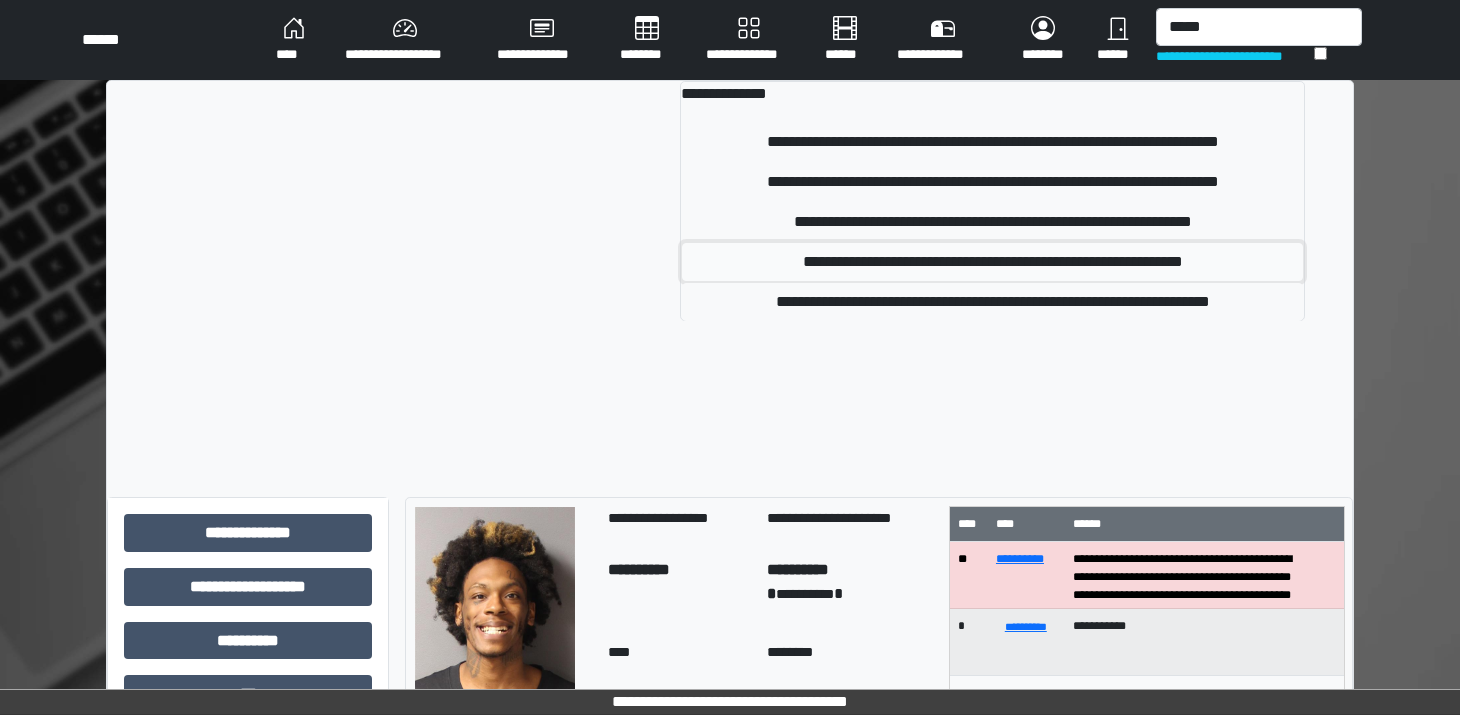 click on "**********" at bounding box center [993, 262] 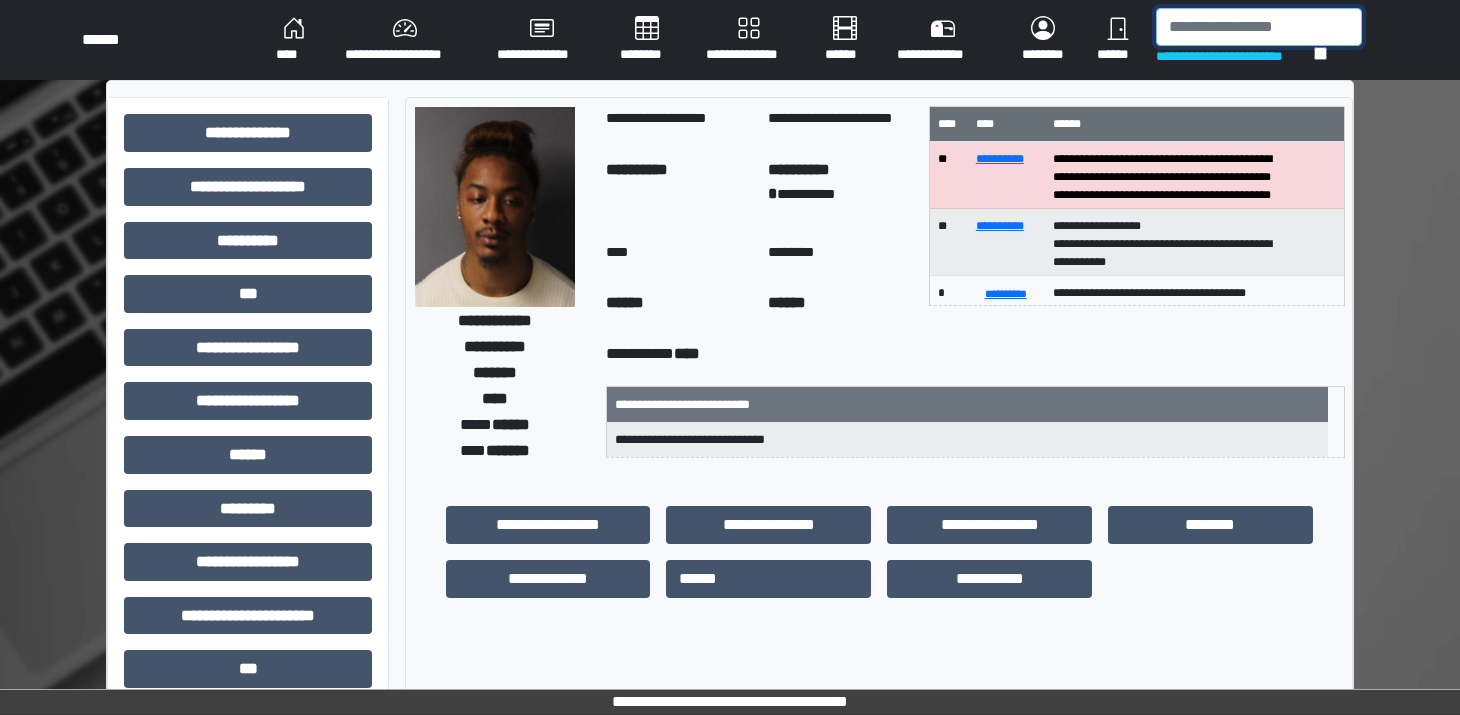 click at bounding box center (1259, 27) 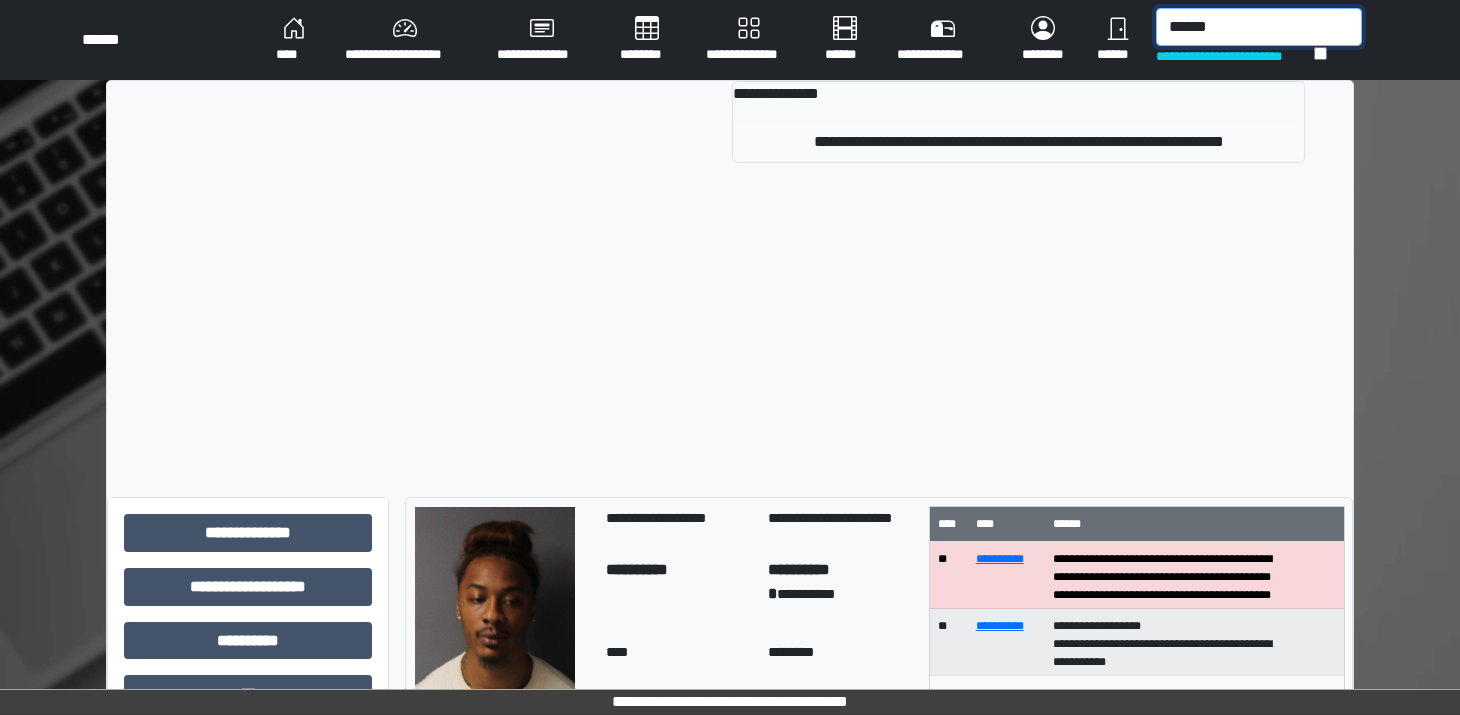type on "******" 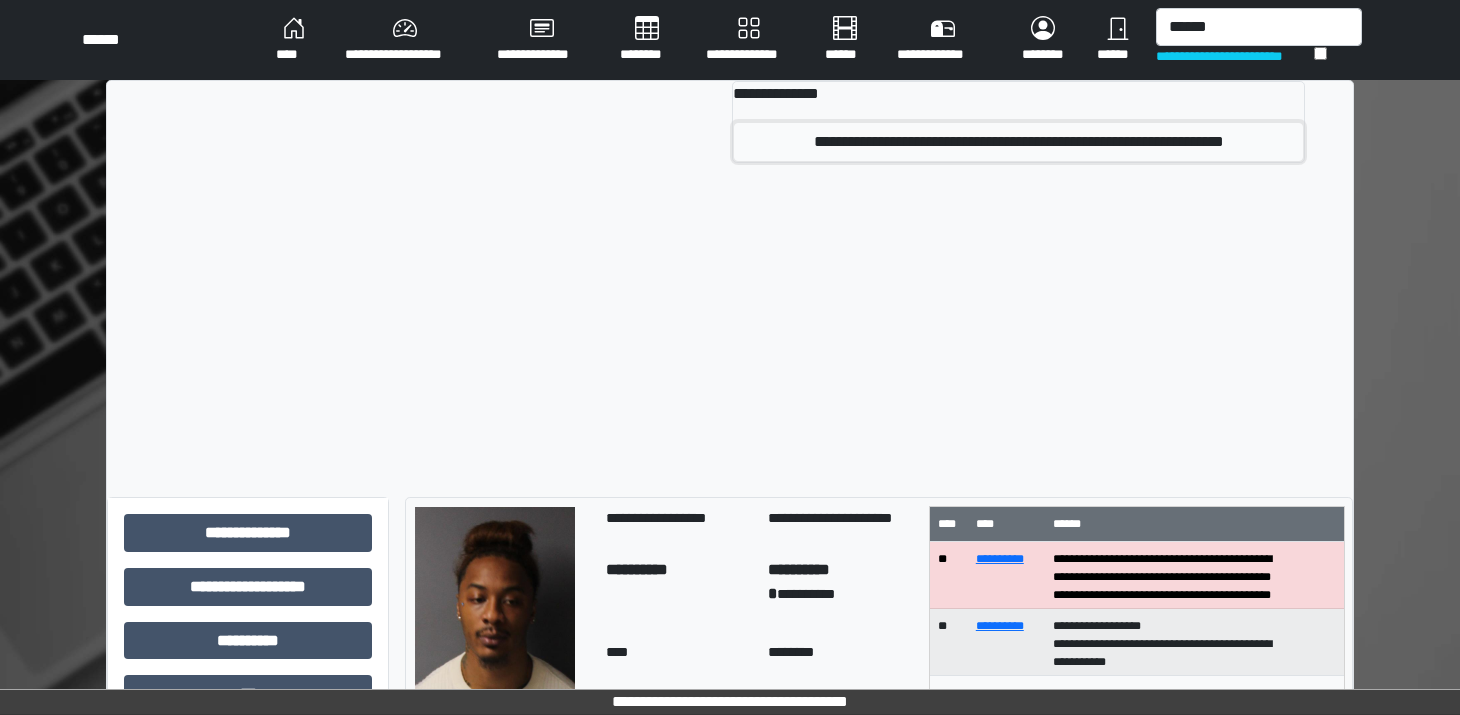 click on "**********" at bounding box center [1018, 142] 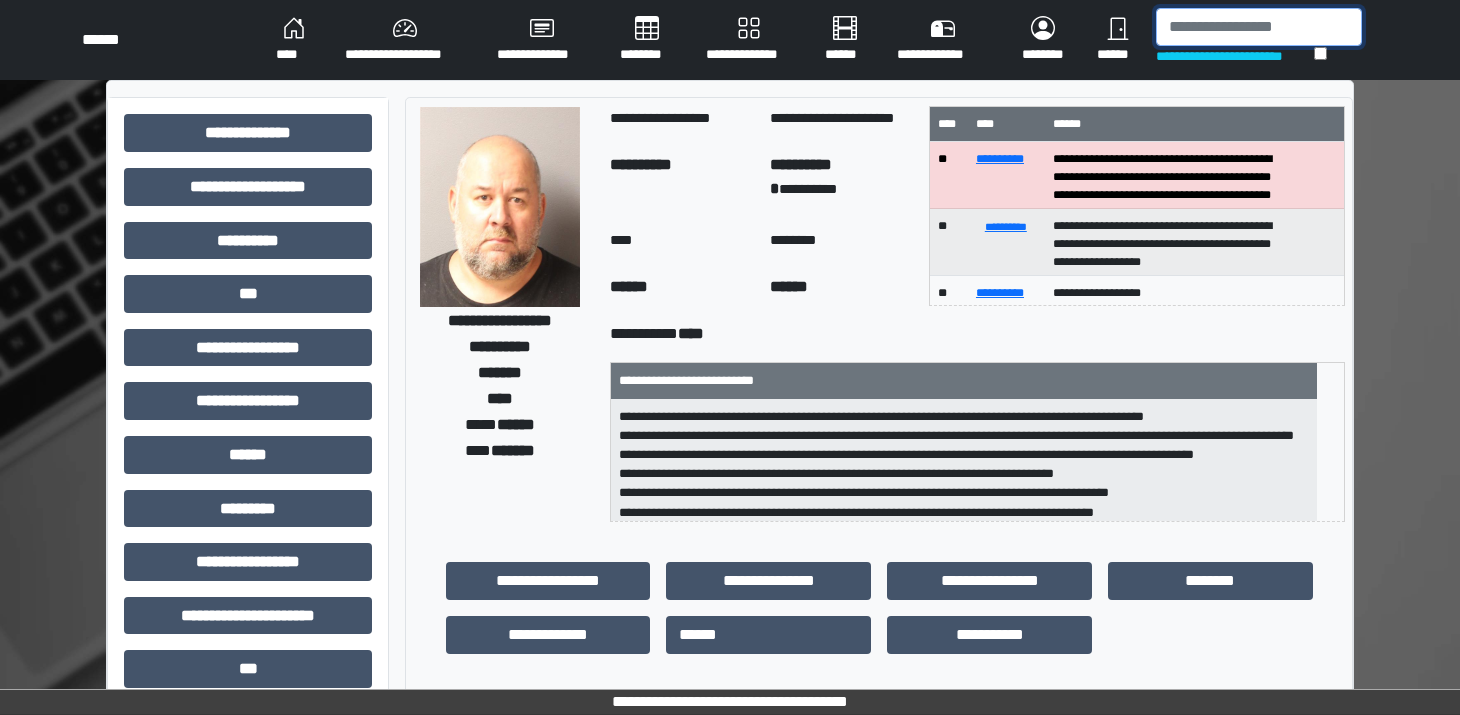 click at bounding box center (1259, 27) 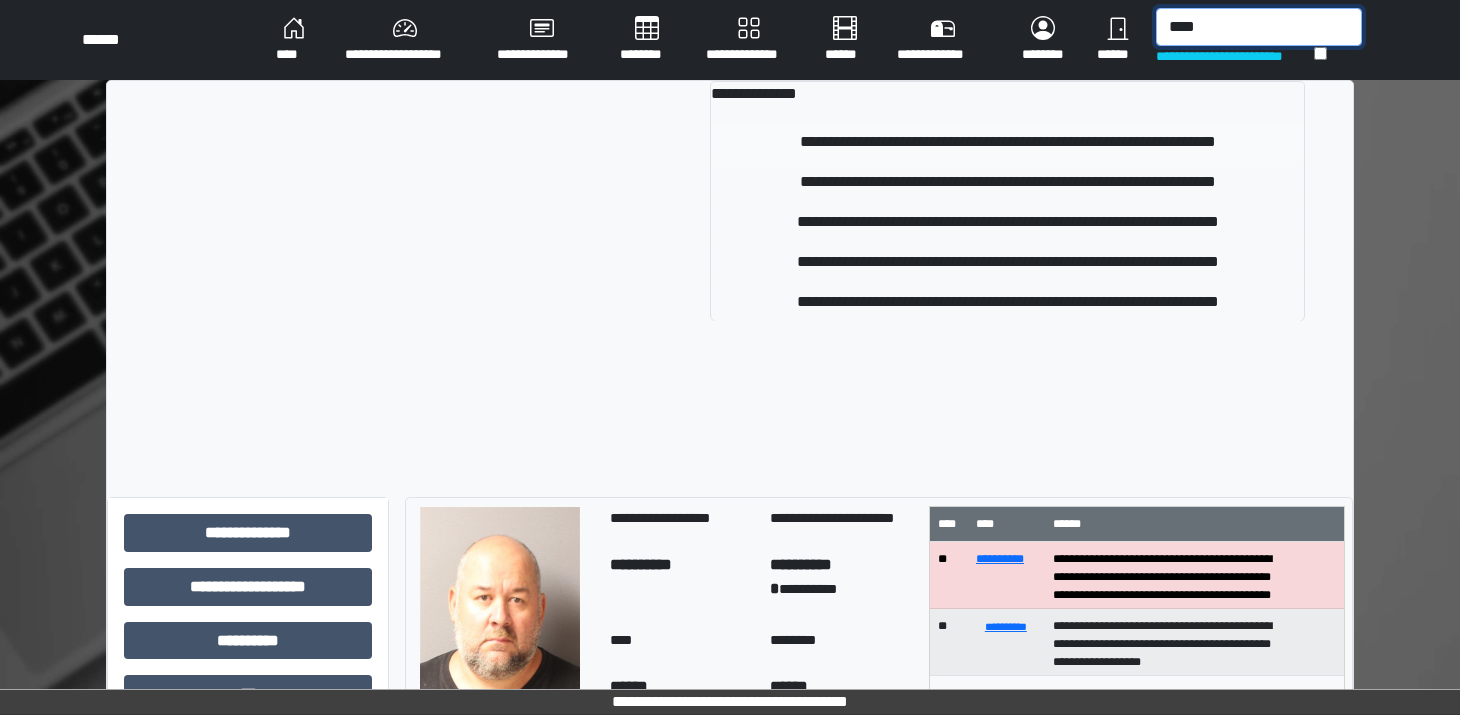 type on "****" 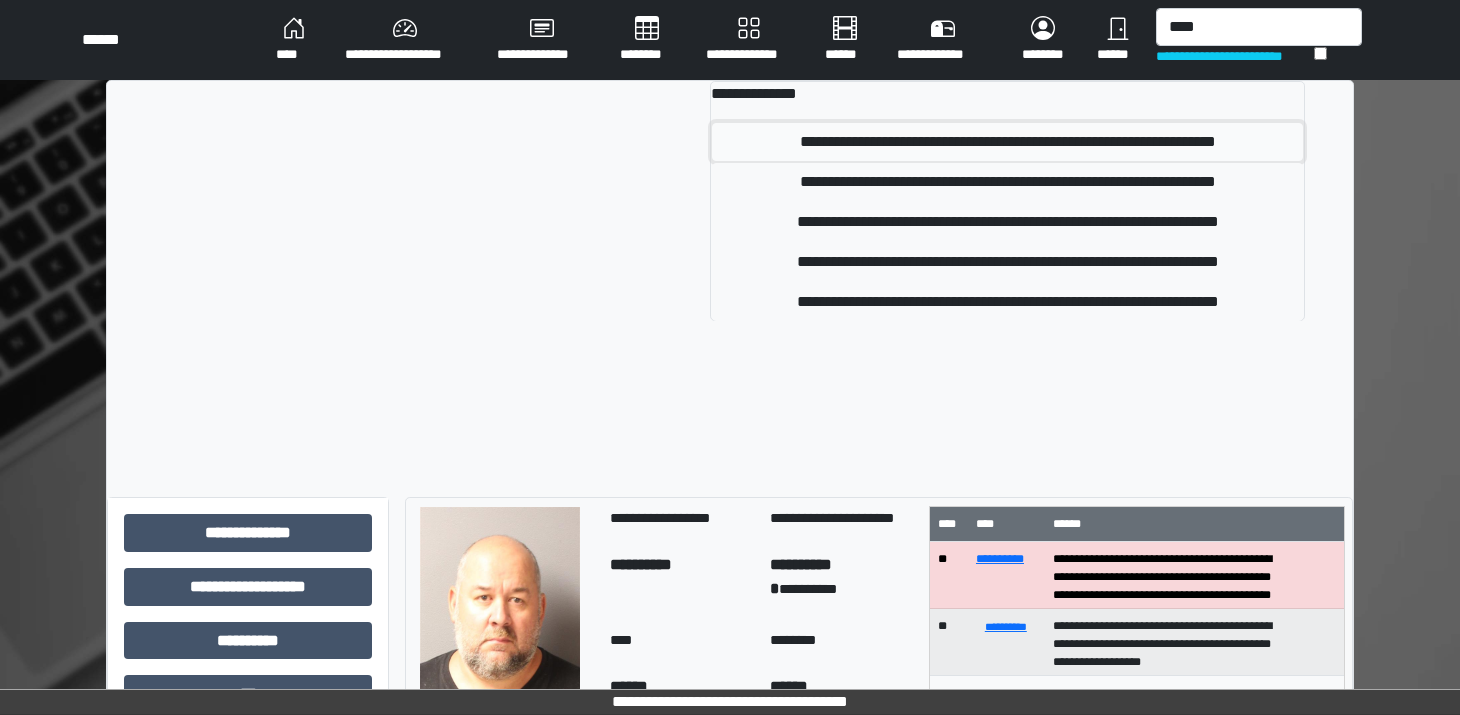 click on "**********" at bounding box center (1007, 142) 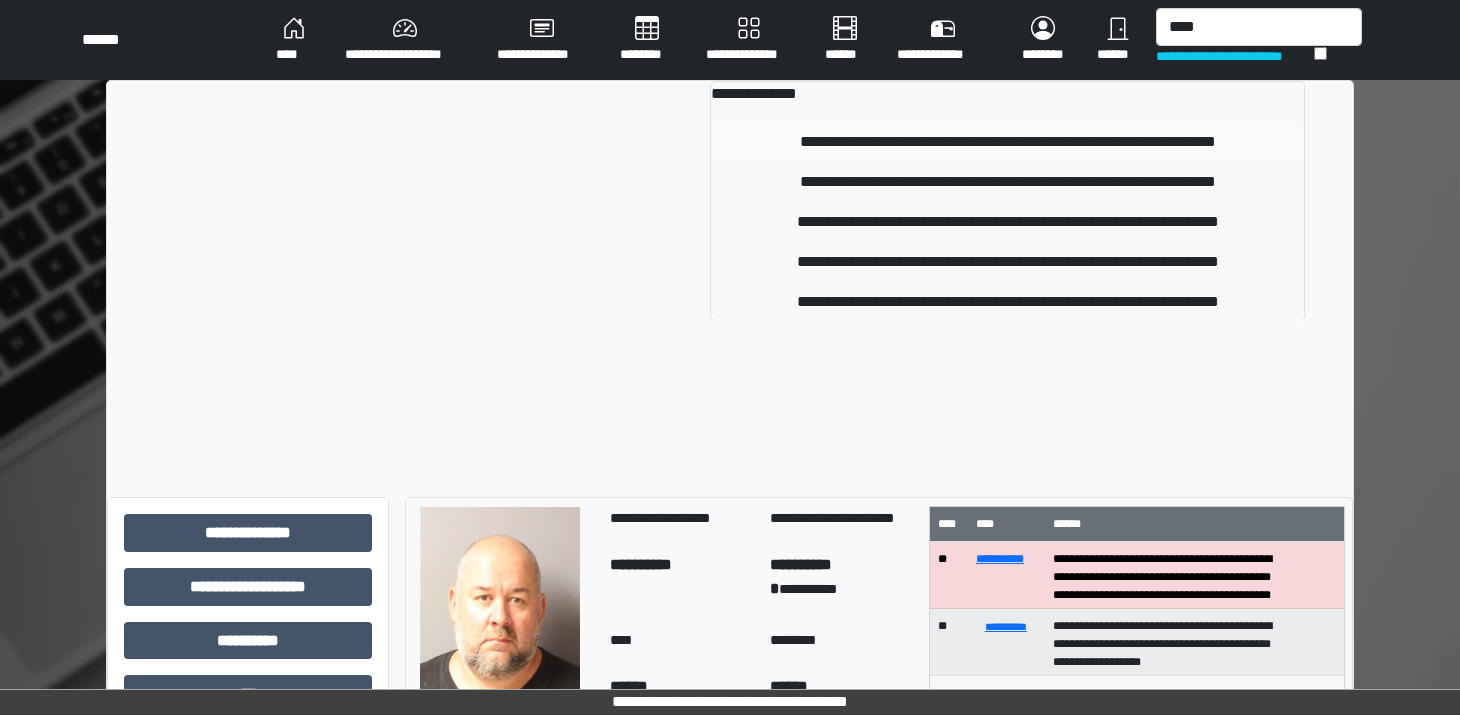 type 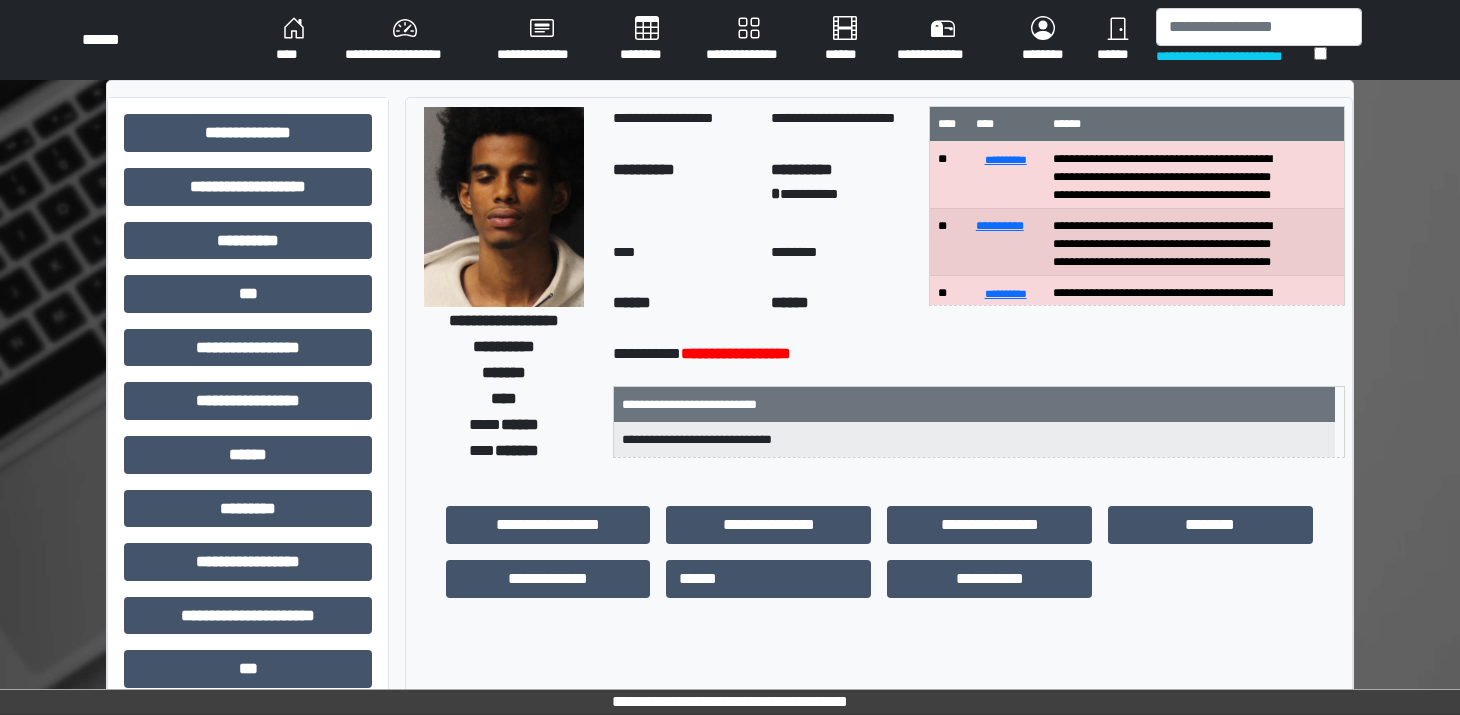 scroll, scrollTop: 20, scrollLeft: 0, axis: vertical 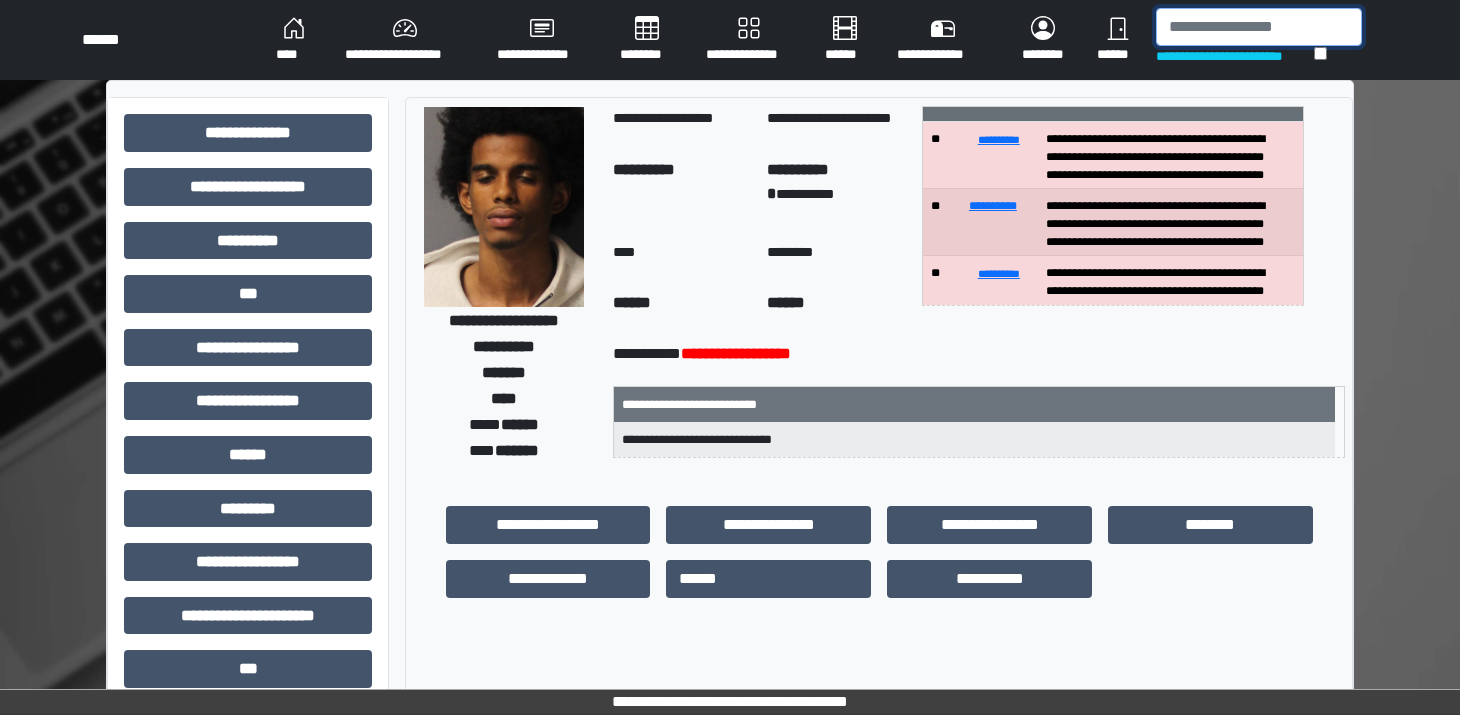 click at bounding box center [1259, 27] 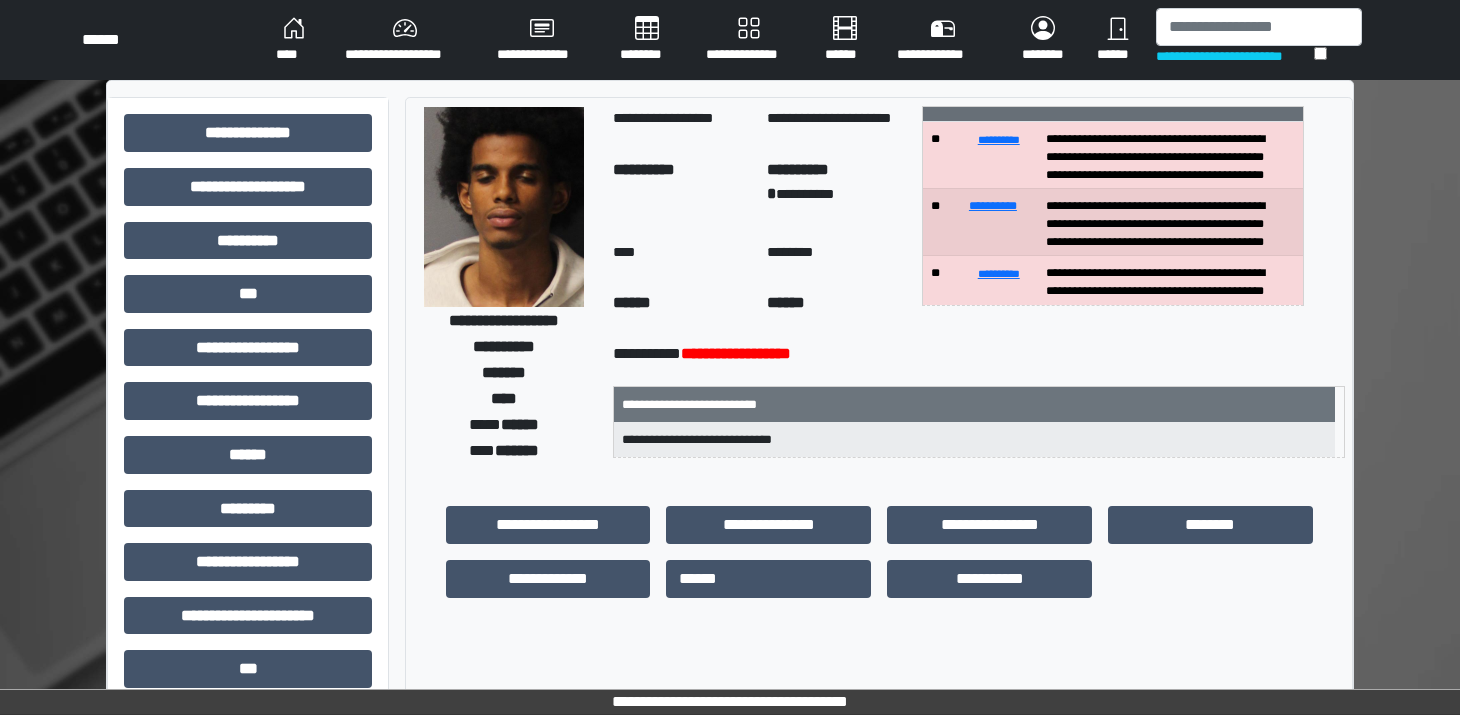 scroll, scrollTop: 0, scrollLeft: 0, axis: both 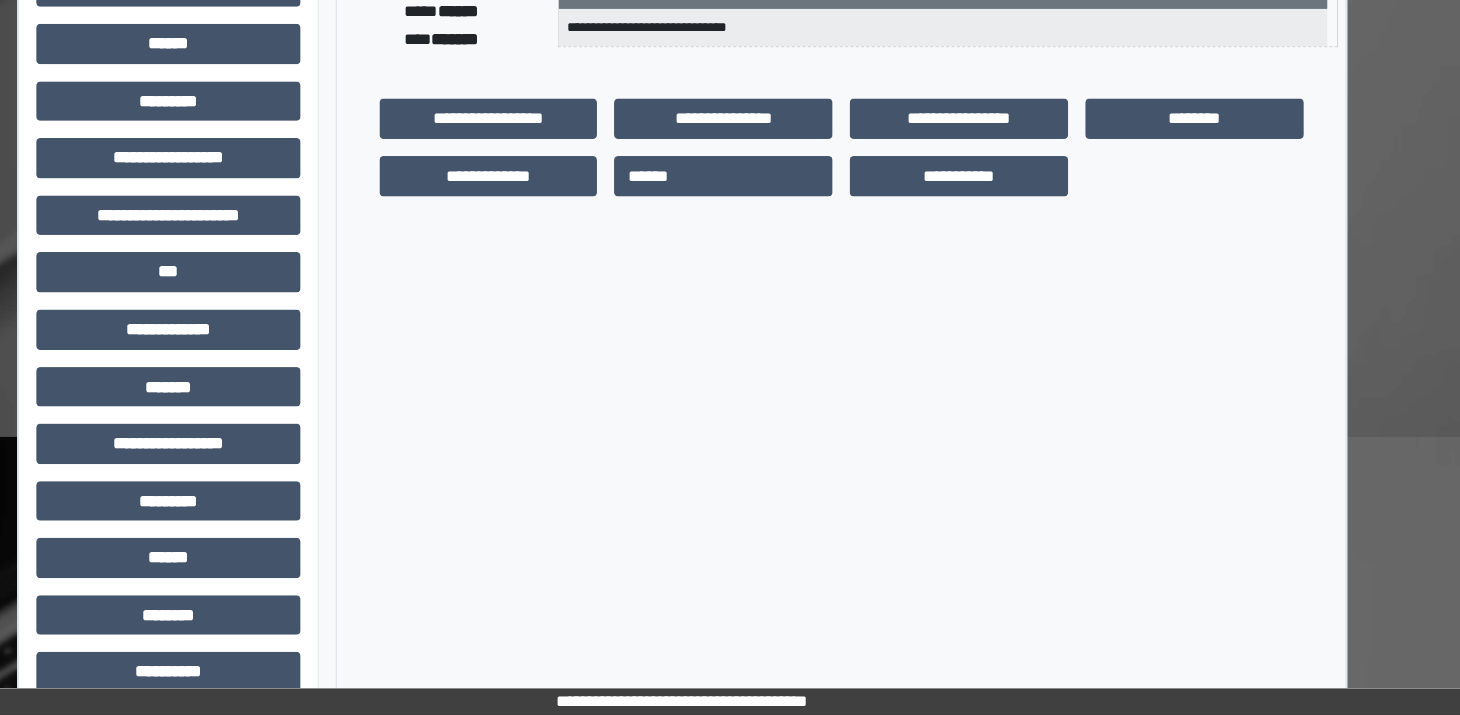 drag, startPoint x: 1448, startPoint y: 567, endPoint x: 1424, endPoint y: 663, distance: 98.95454 